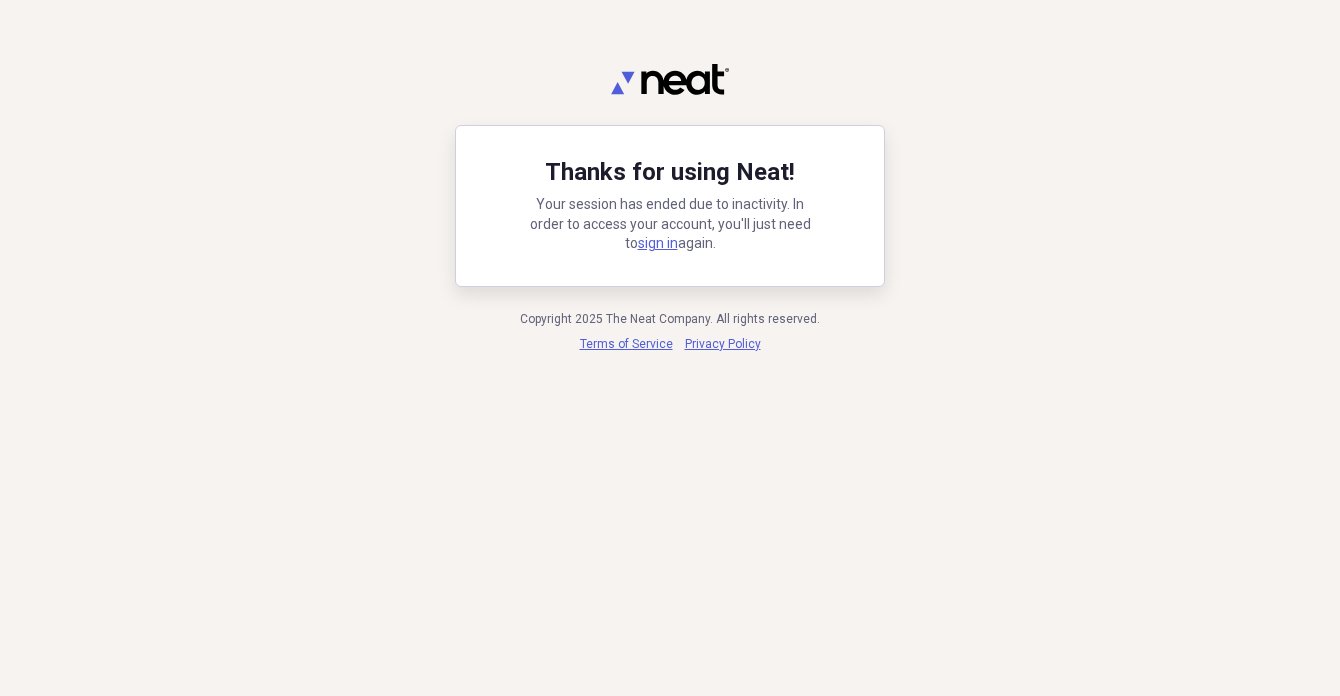 scroll, scrollTop: 0, scrollLeft: 0, axis: both 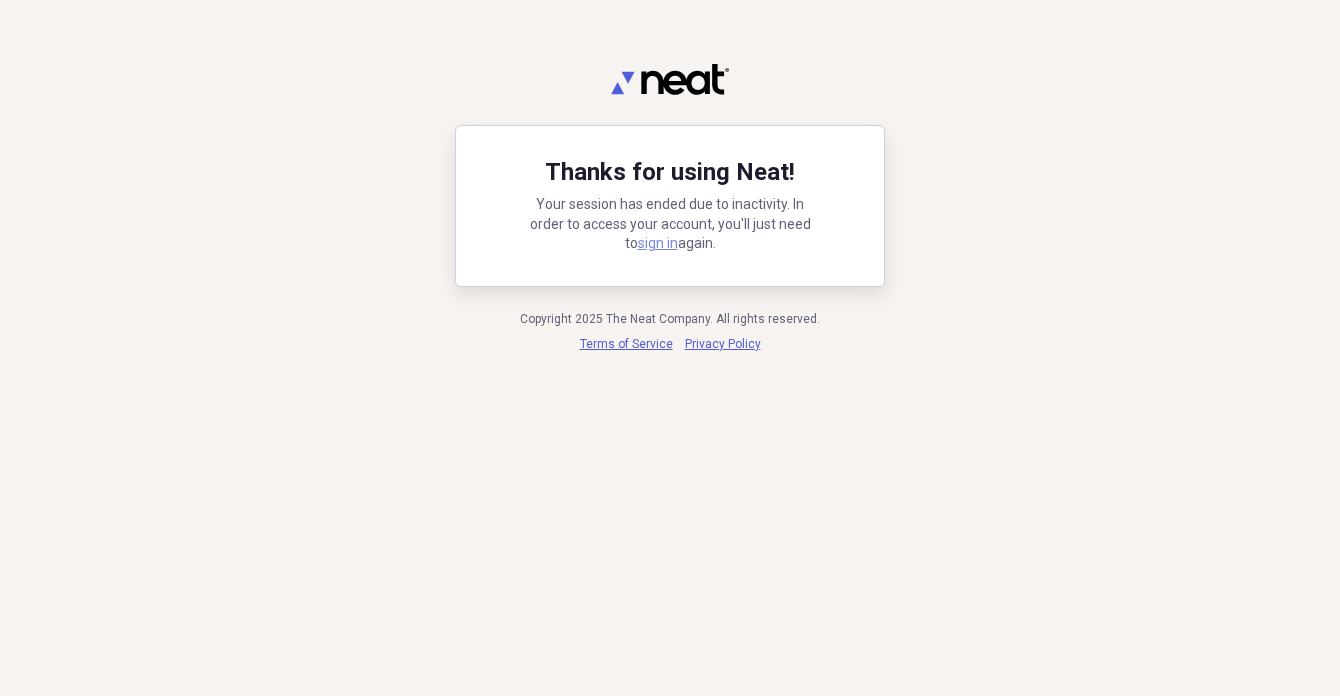 click on "sign in" at bounding box center (658, 243) 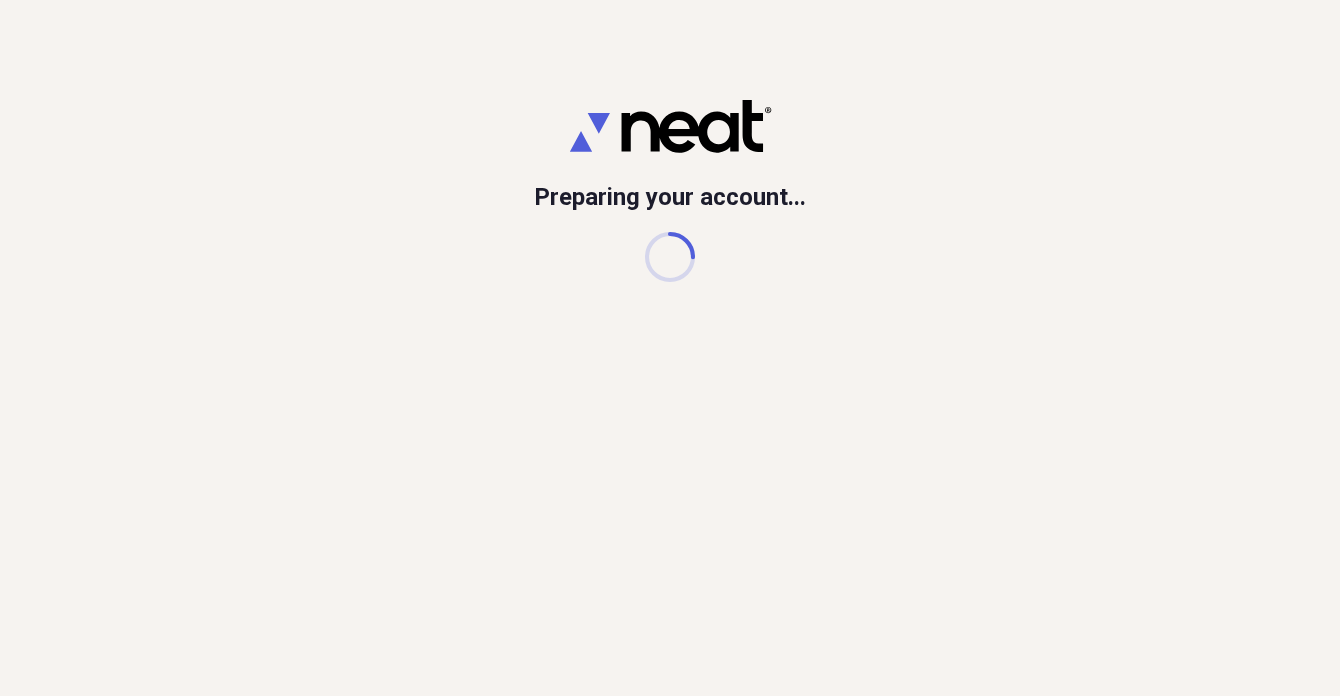 scroll, scrollTop: 0, scrollLeft: 0, axis: both 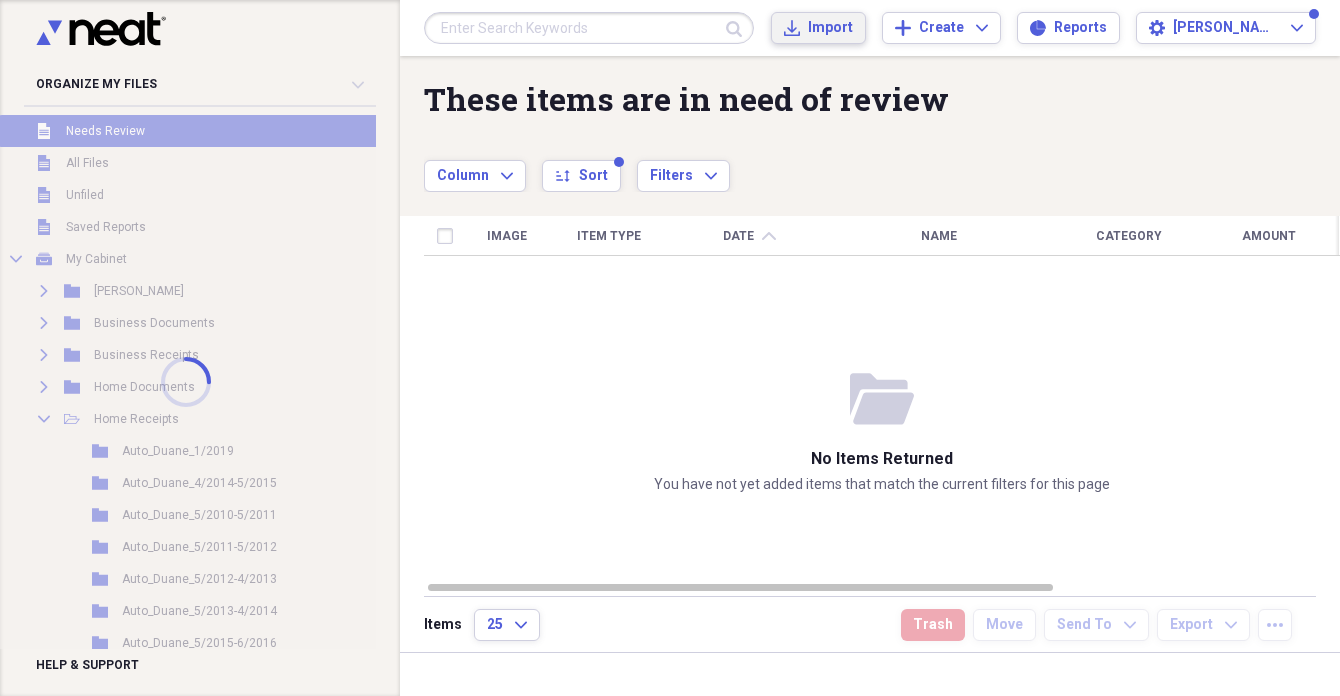 click on "Import" at bounding box center (830, 28) 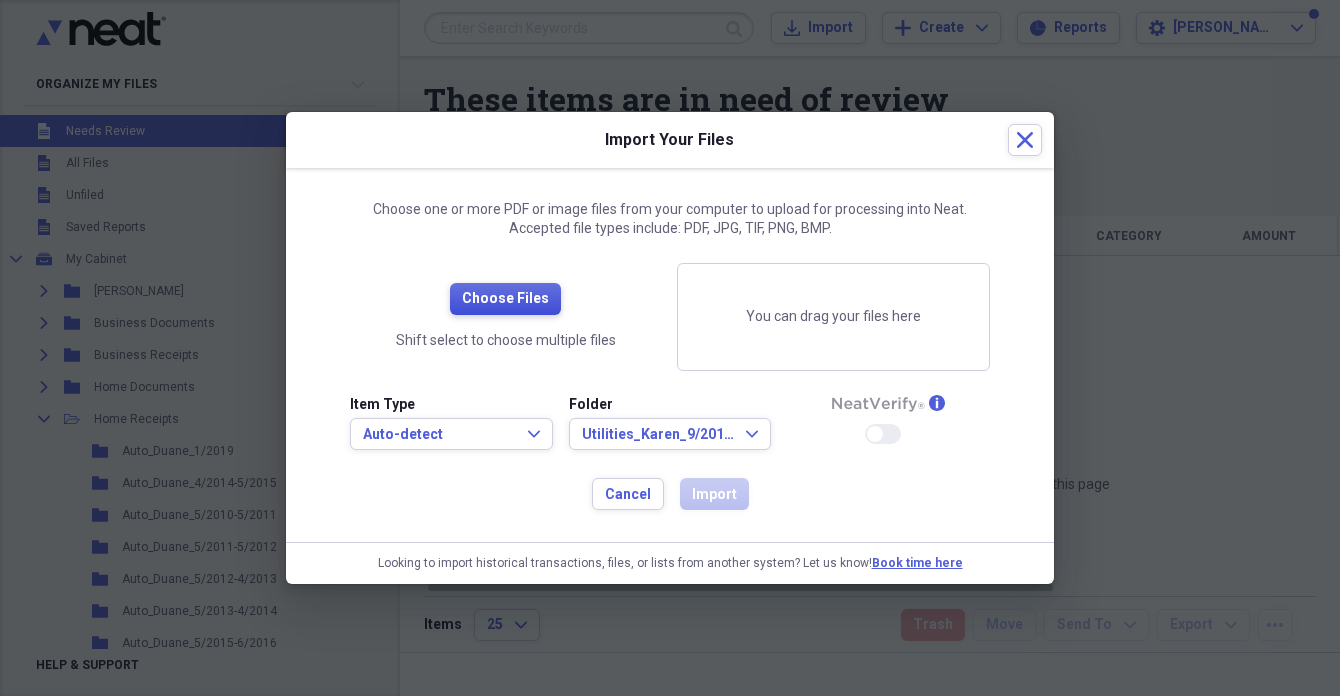 click on "Choose Files" at bounding box center (505, 299) 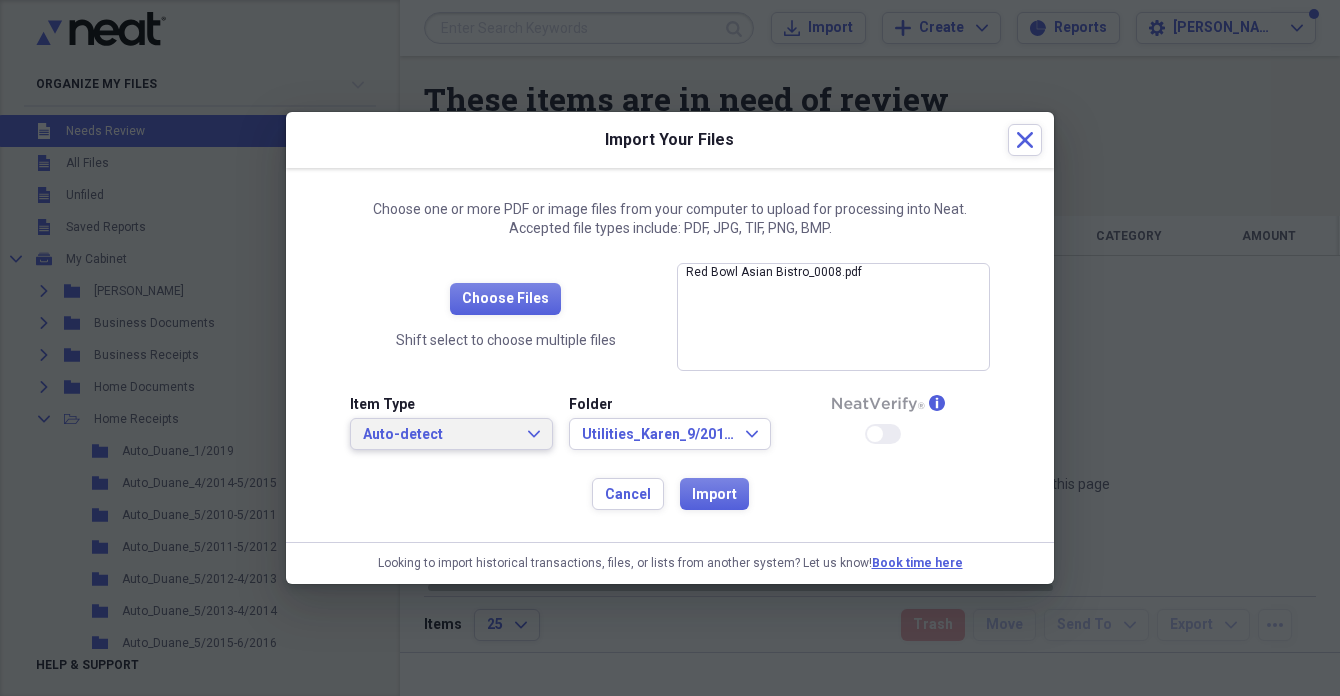 click on "Auto-detect" at bounding box center (439, 435) 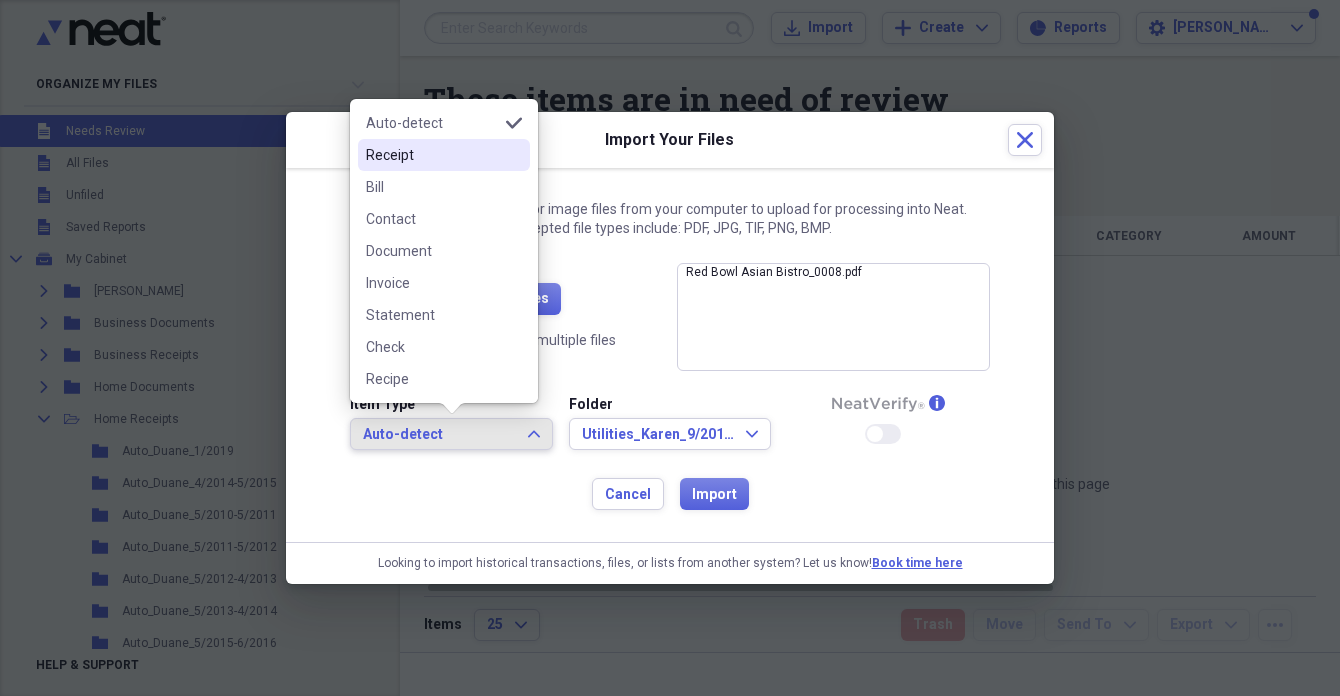 click on "Receipt" at bounding box center (432, 155) 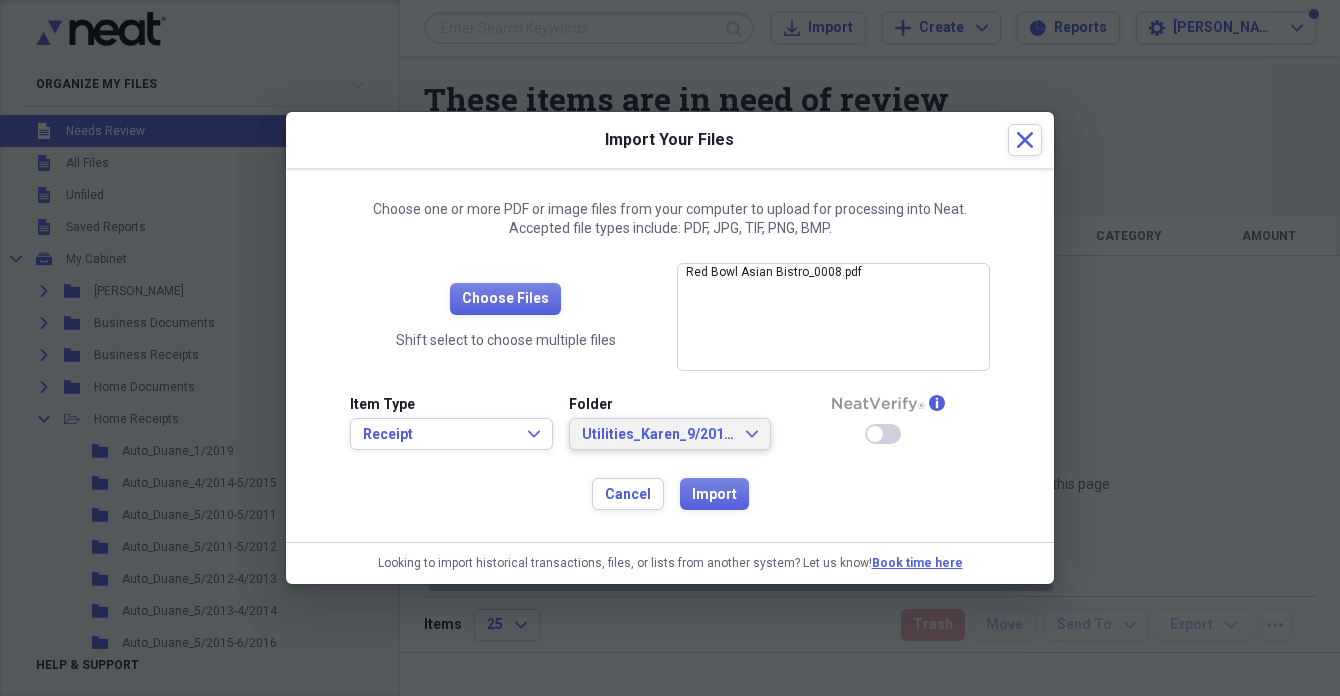click on "Utilities_Karen_9/2011-" at bounding box center [658, 435] 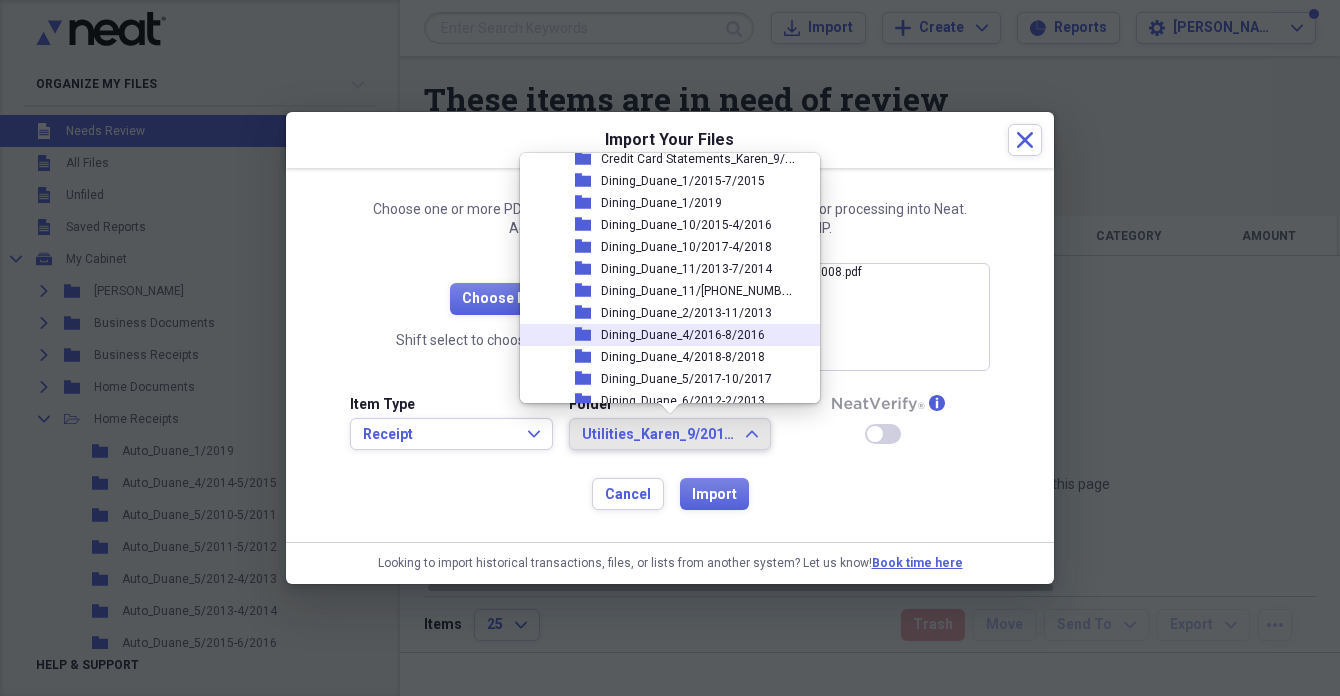 scroll, scrollTop: 875, scrollLeft: 0, axis: vertical 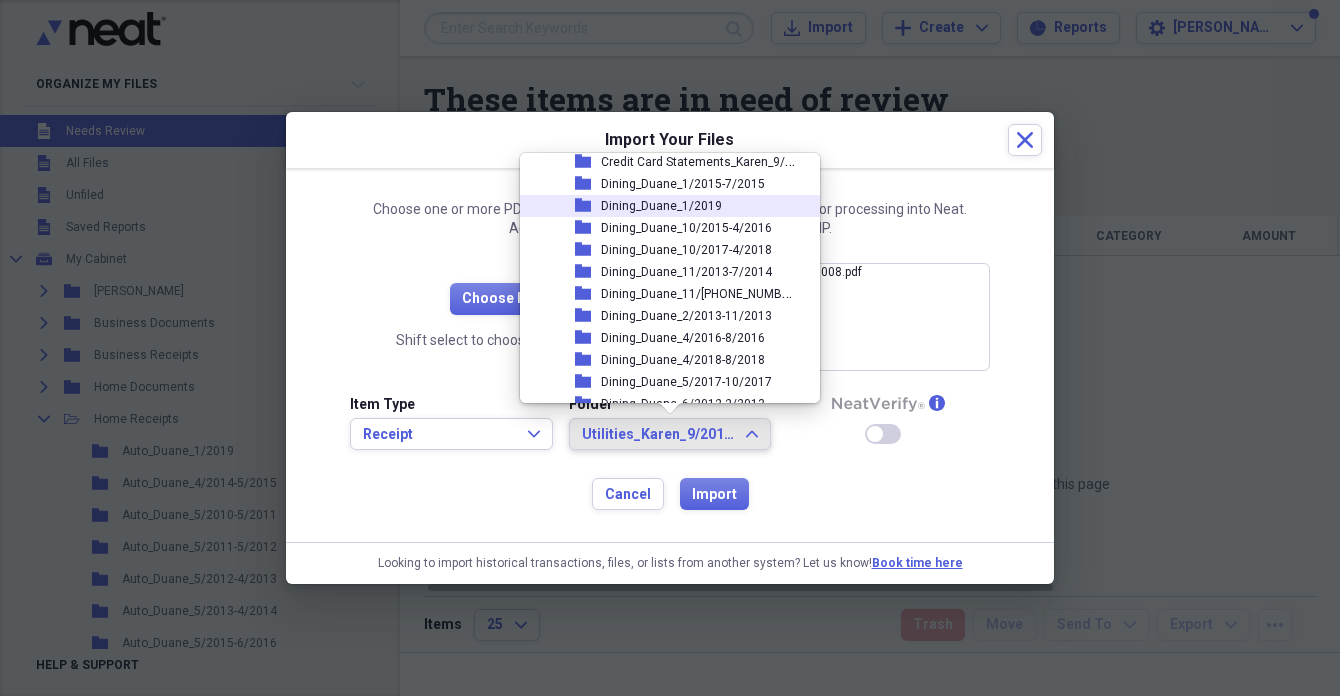 click on "Dining_Duane_1/2019" at bounding box center [661, 206] 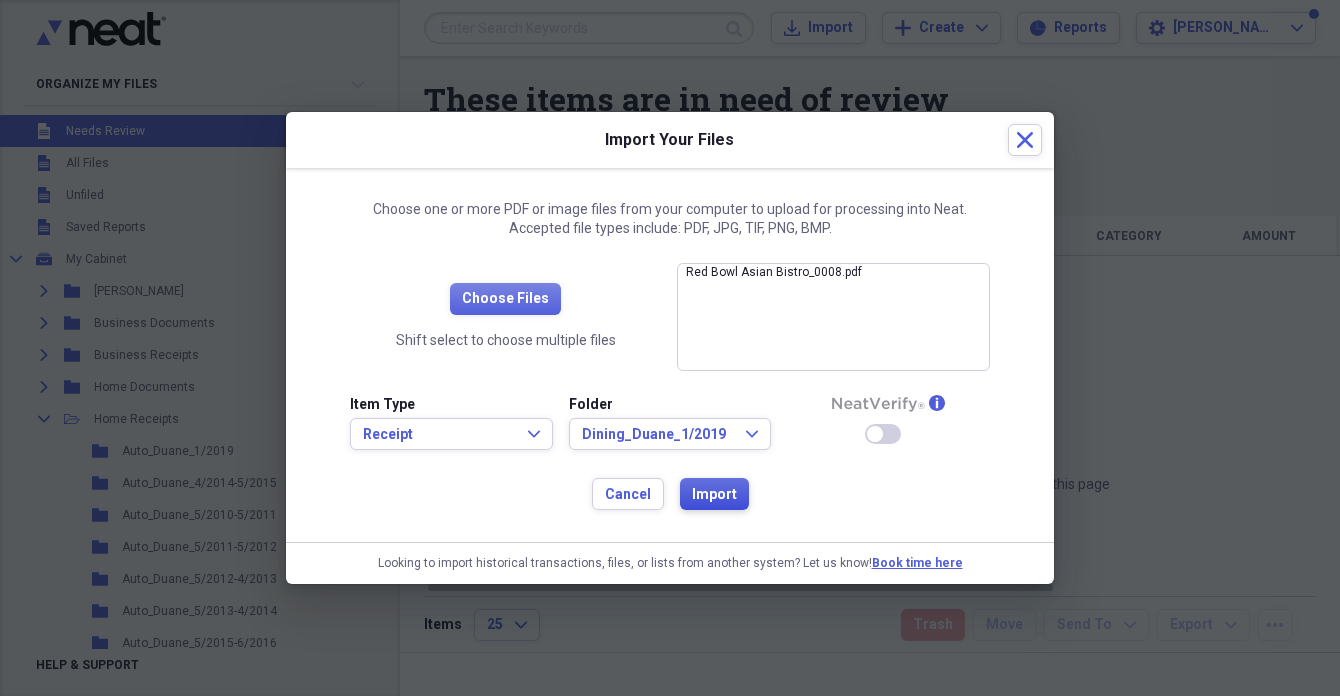 click on "Import" at bounding box center [714, 495] 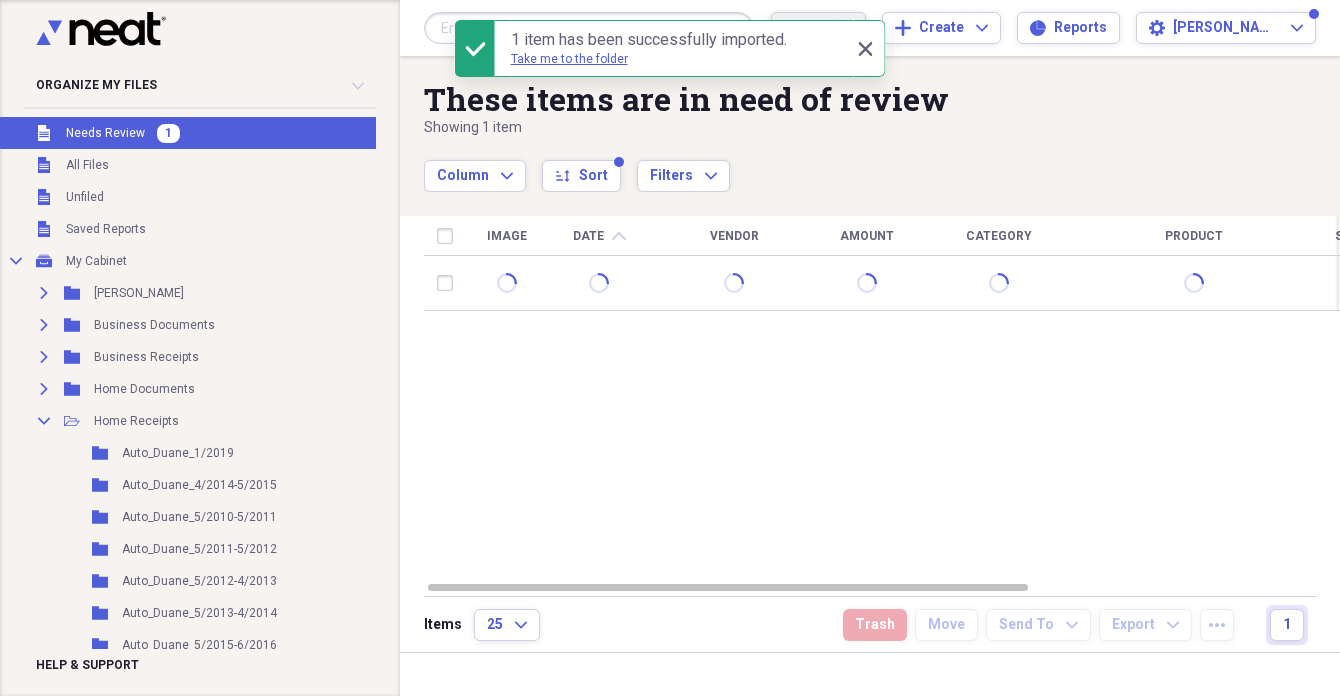click on "Import Import" at bounding box center [818, 28] 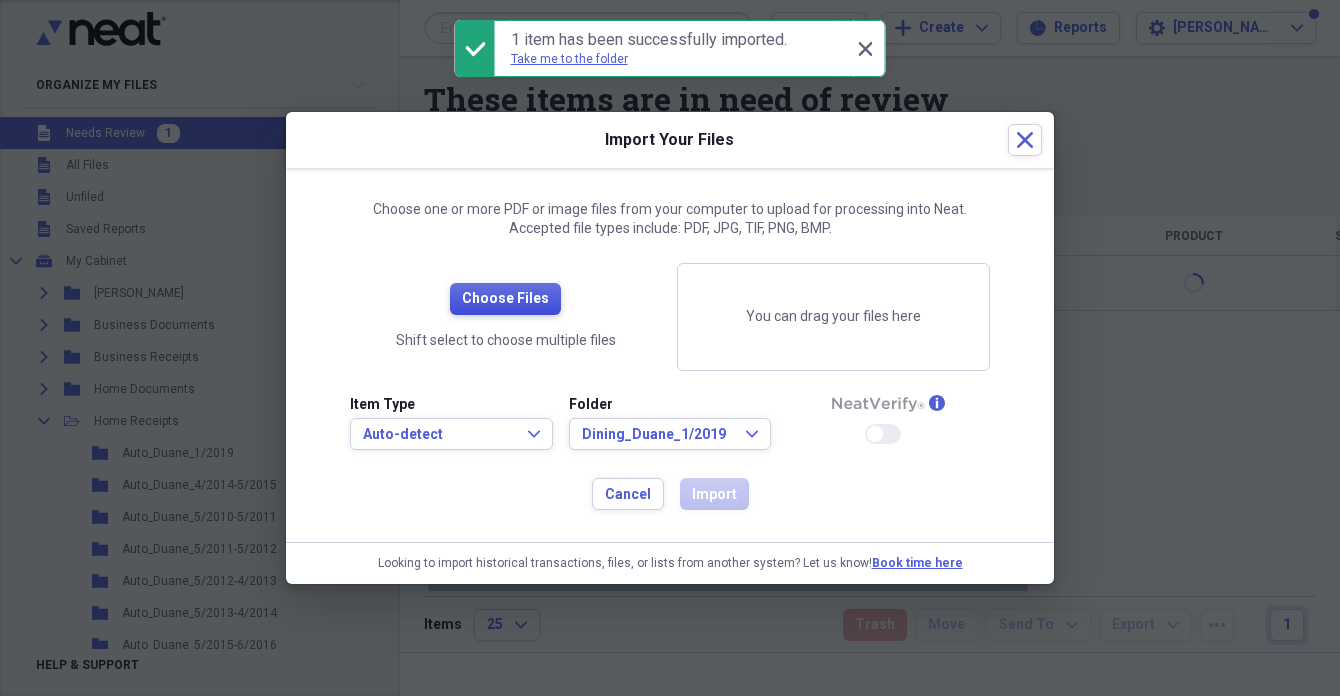 click on "Choose Files" at bounding box center (505, 299) 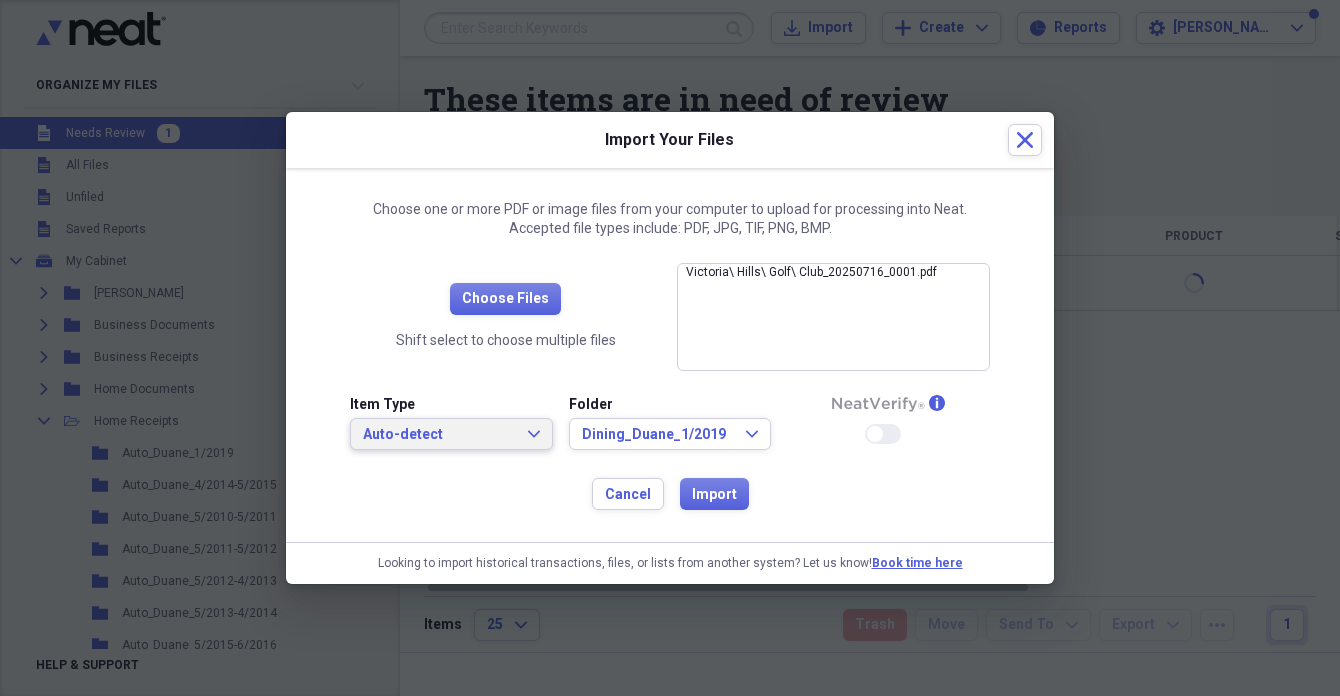 click on "Auto-detect" at bounding box center (439, 435) 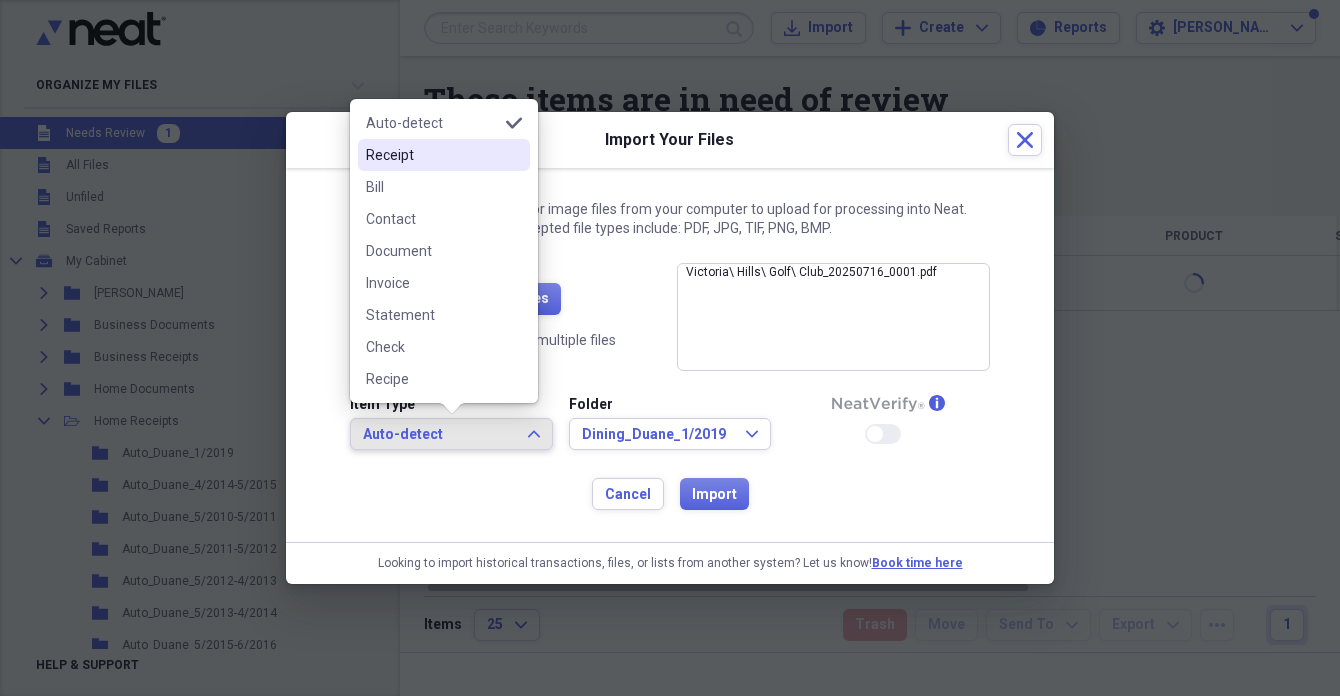 click on "Receipt" at bounding box center (432, 155) 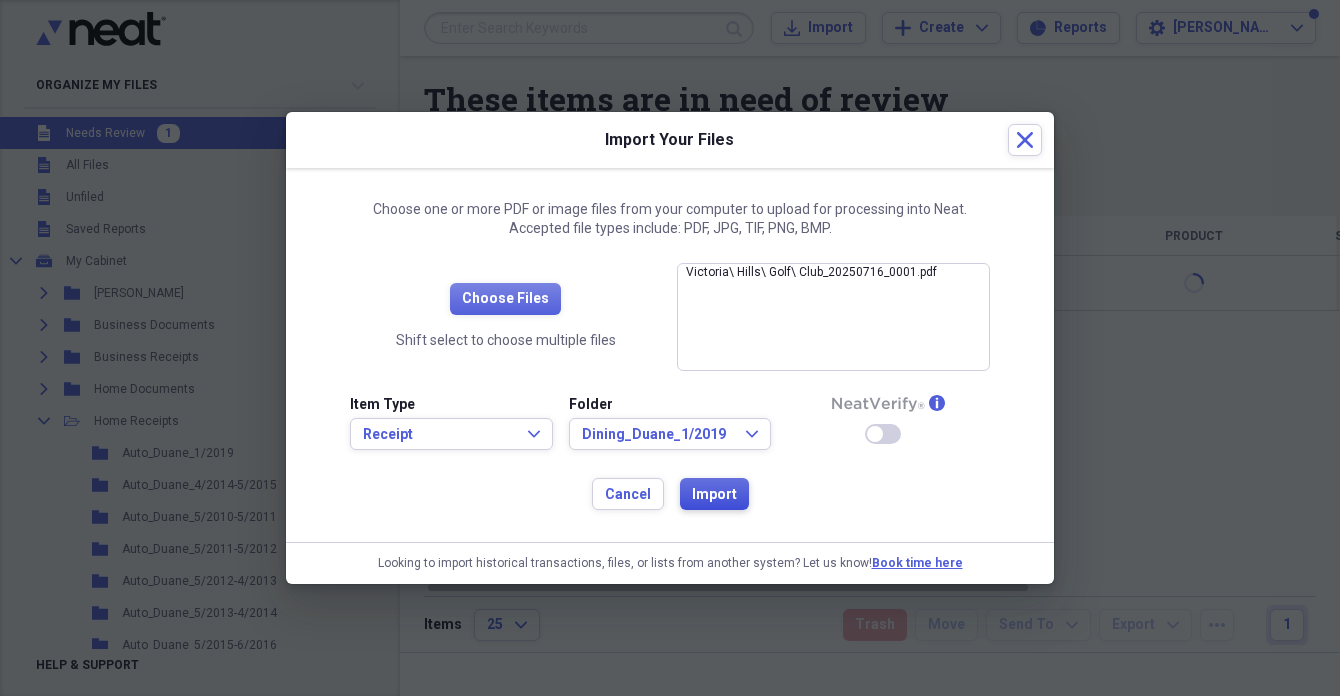 click on "Import" at bounding box center (714, 495) 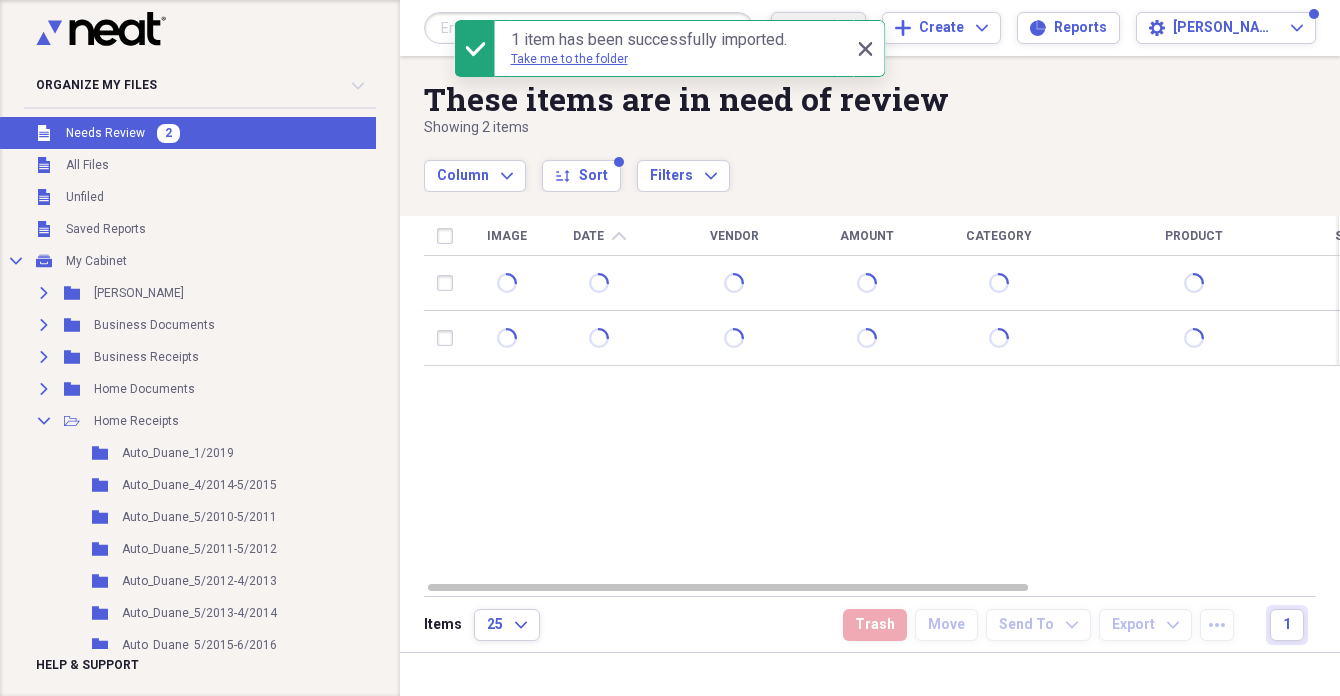 click on "Import" at bounding box center [830, 28] 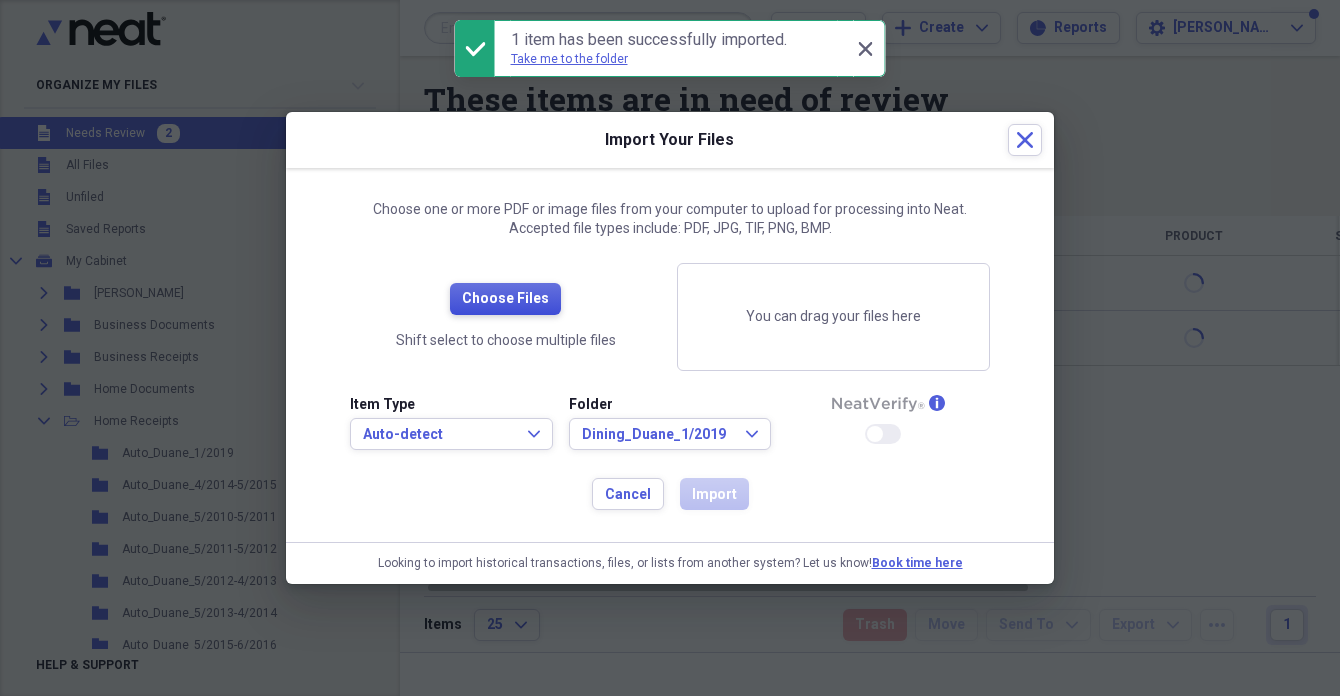 click on "Choose Files" at bounding box center [505, 299] 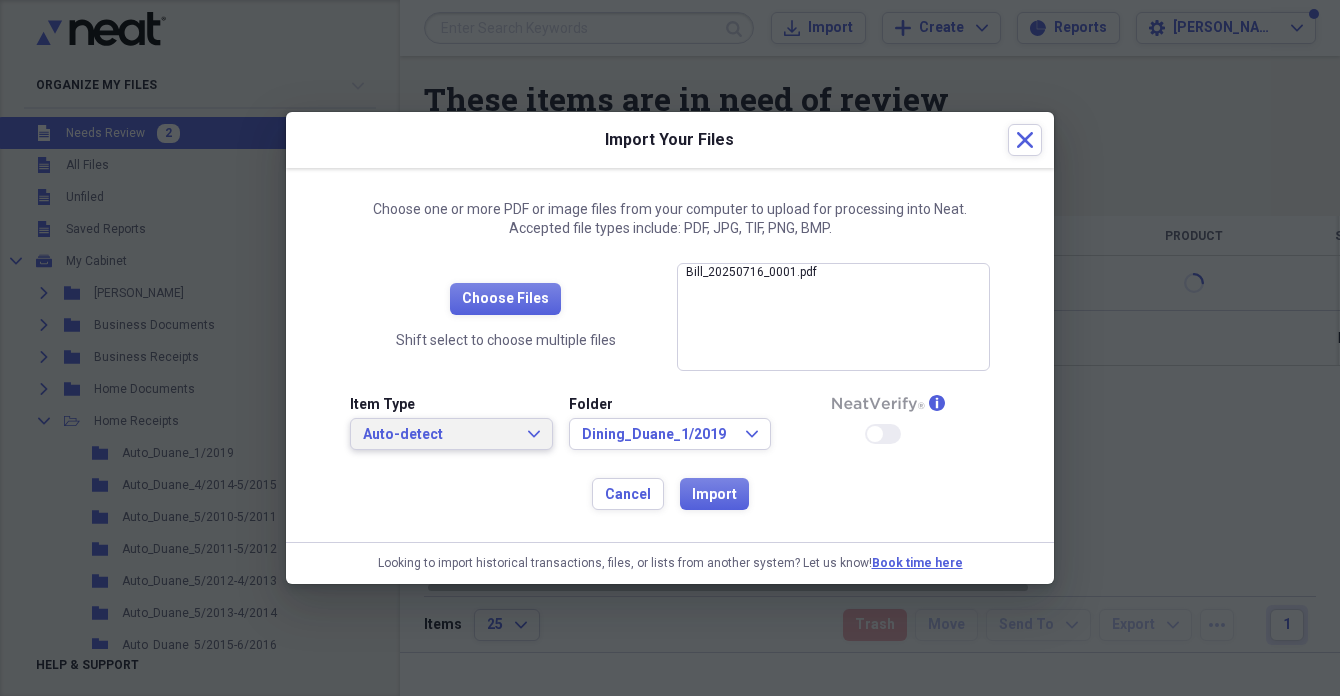 click on "Auto-detect" at bounding box center (439, 435) 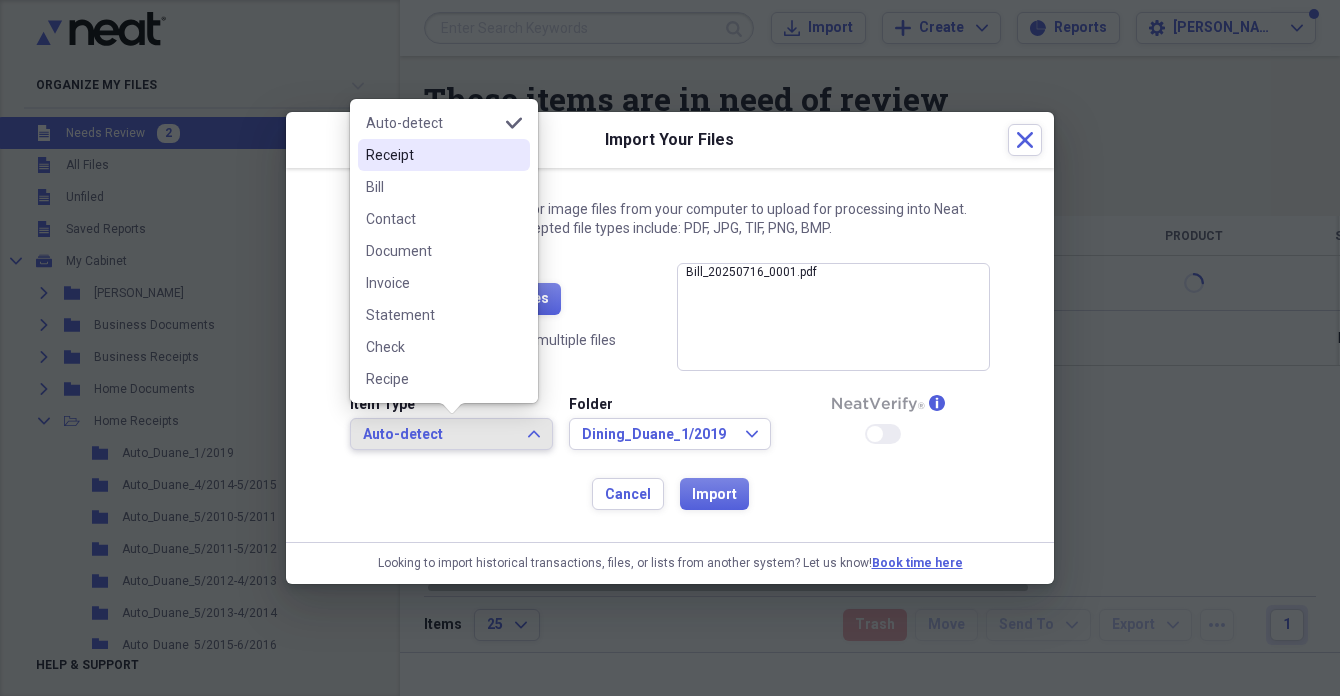 click on "Receipt" at bounding box center [432, 155] 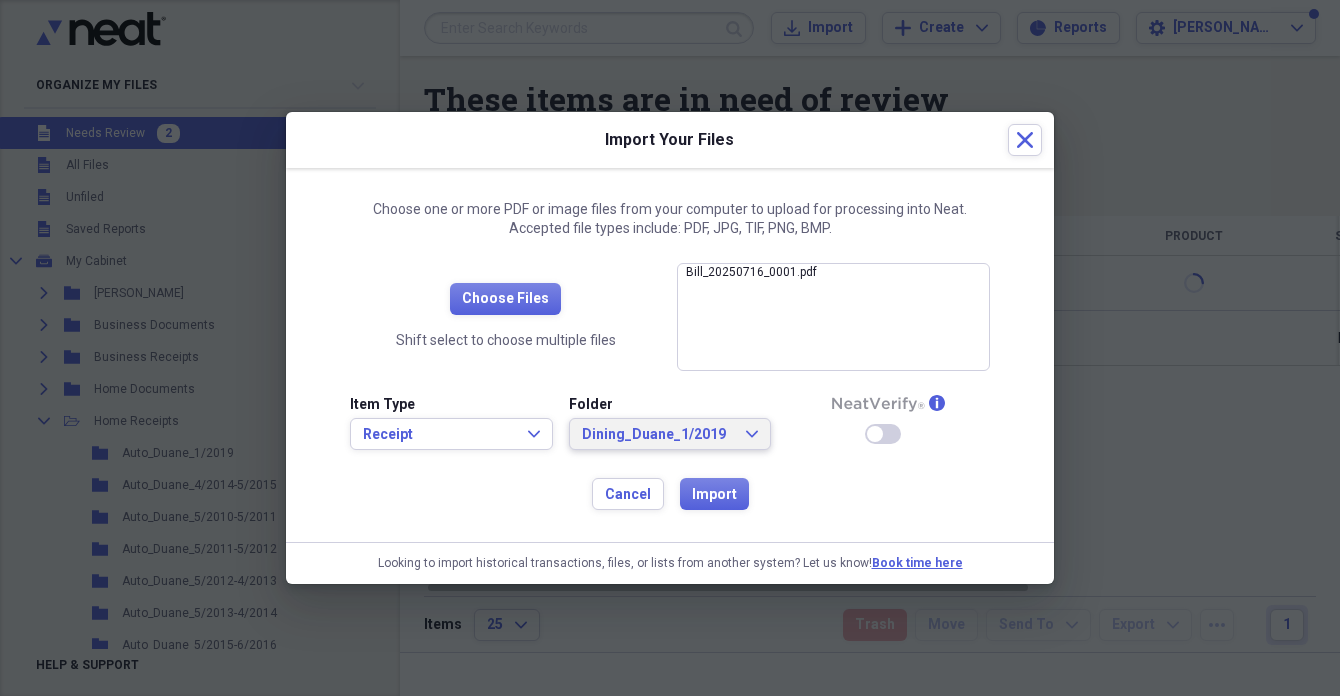 click on "Dining_Duane_1/2019" at bounding box center (658, 435) 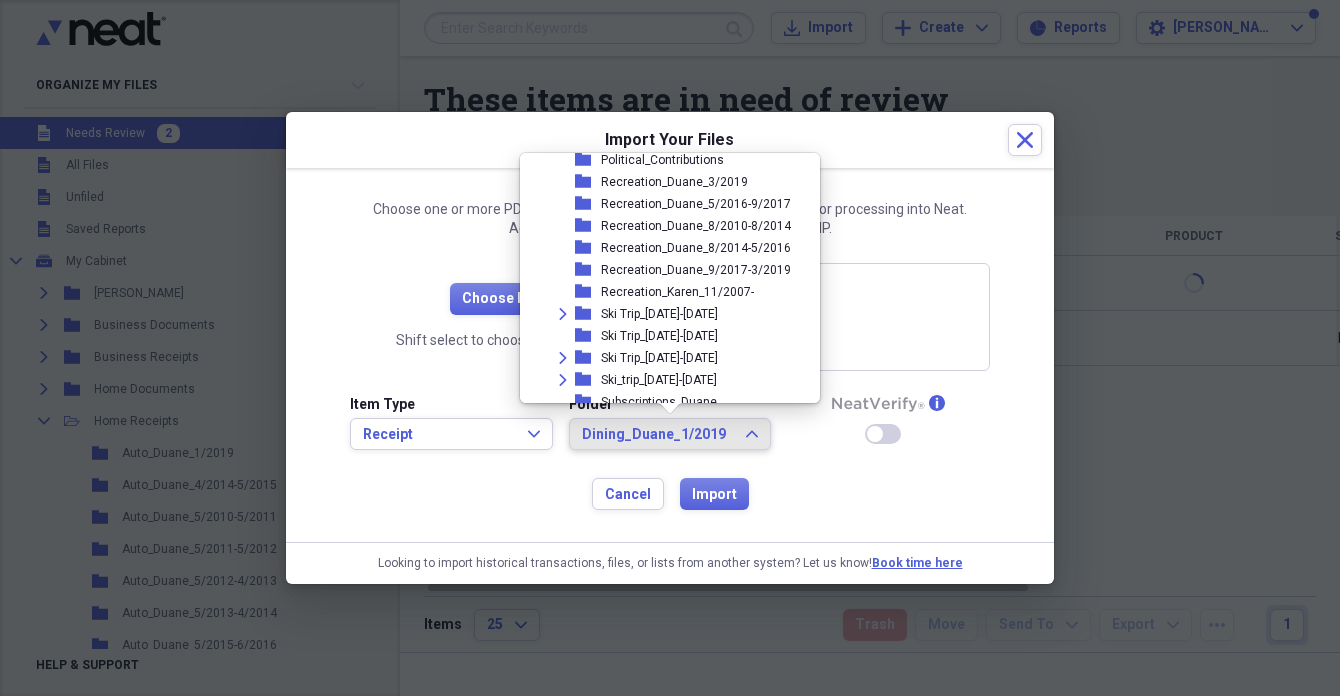 scroll, scrollTop: 2965, scrollLeft: 0, axis: vertical 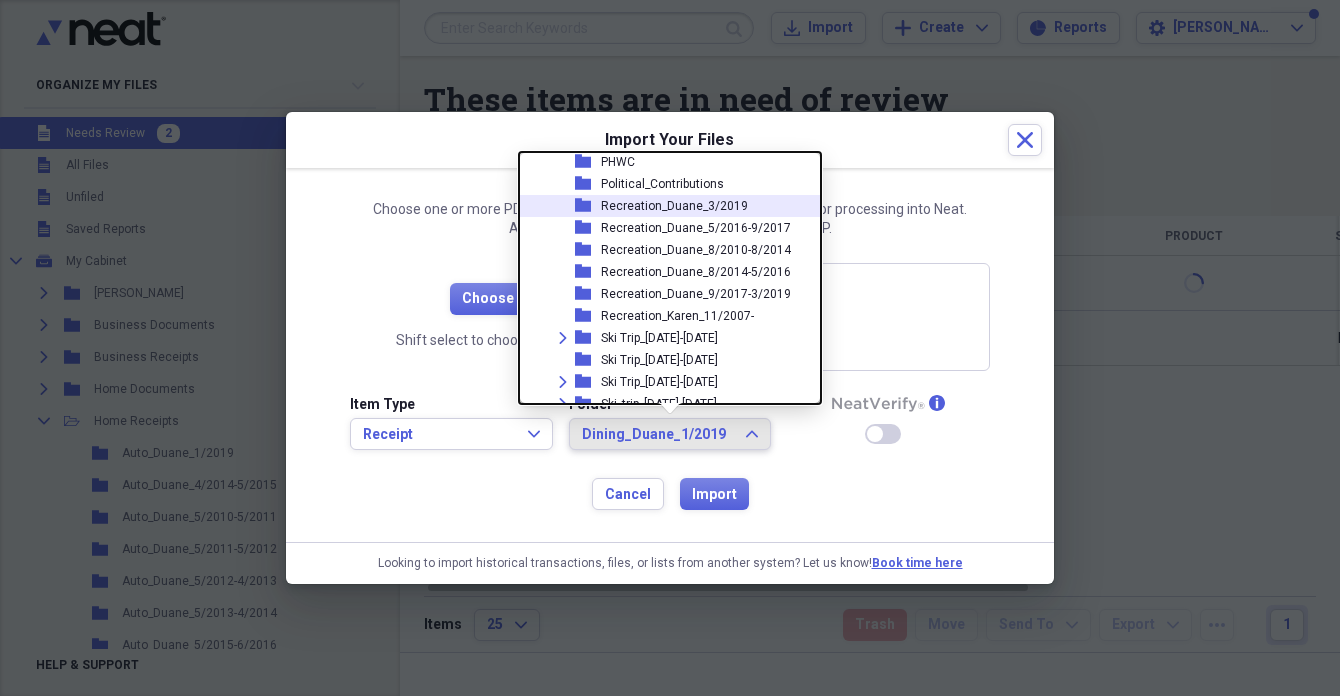 click on "Recreation_Duane_3/2019" at bounding box center [674, 206] 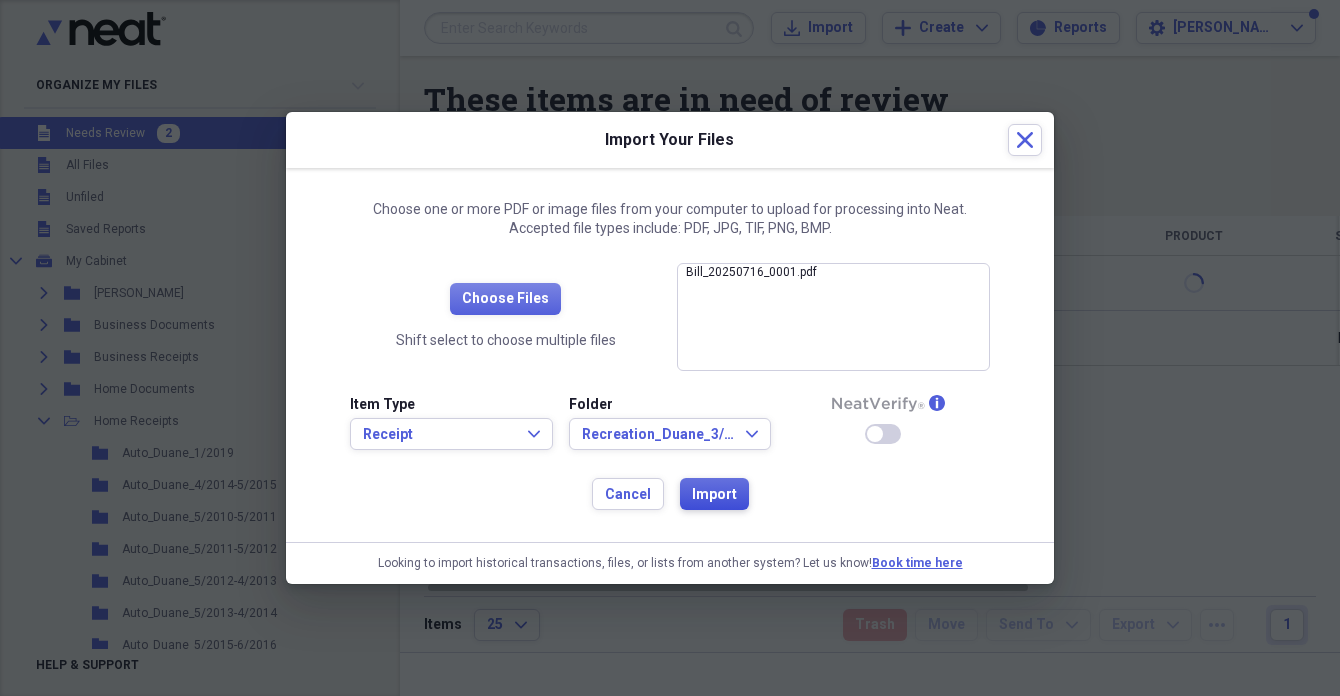 click on "Import" at bounding box center [714, 495] 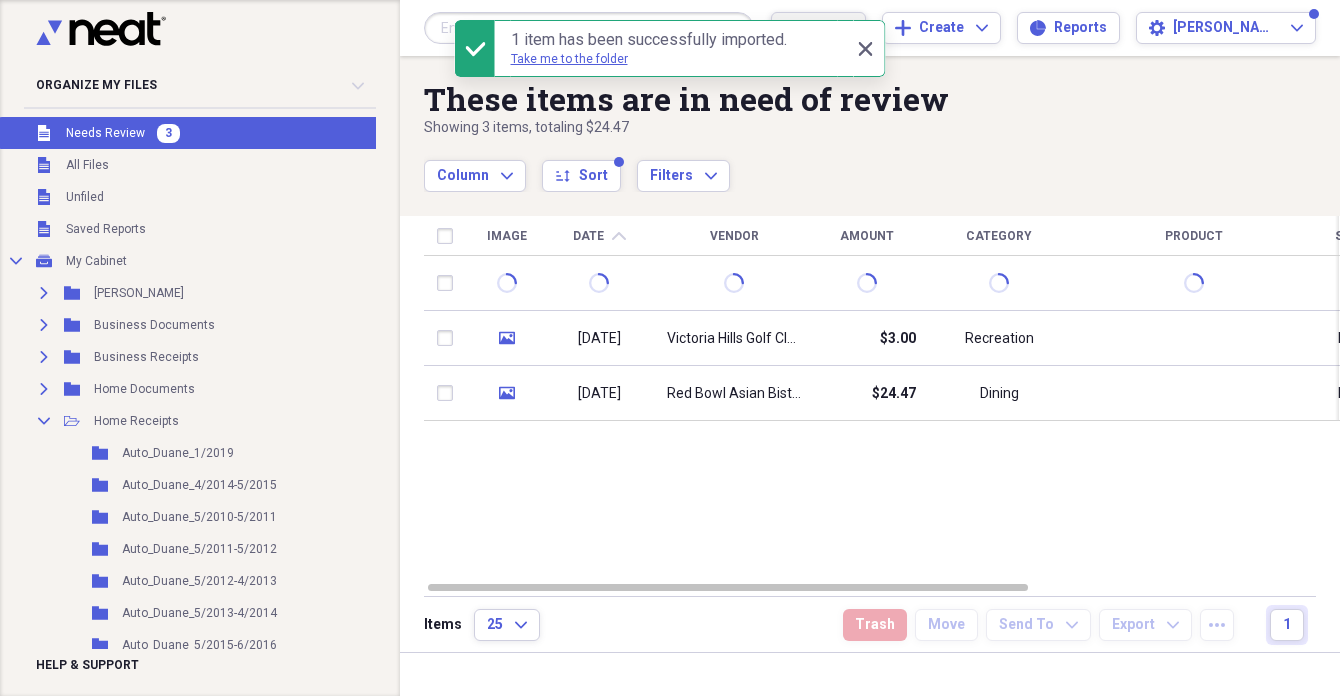 click on "Import" at bounding box center (830, 28) 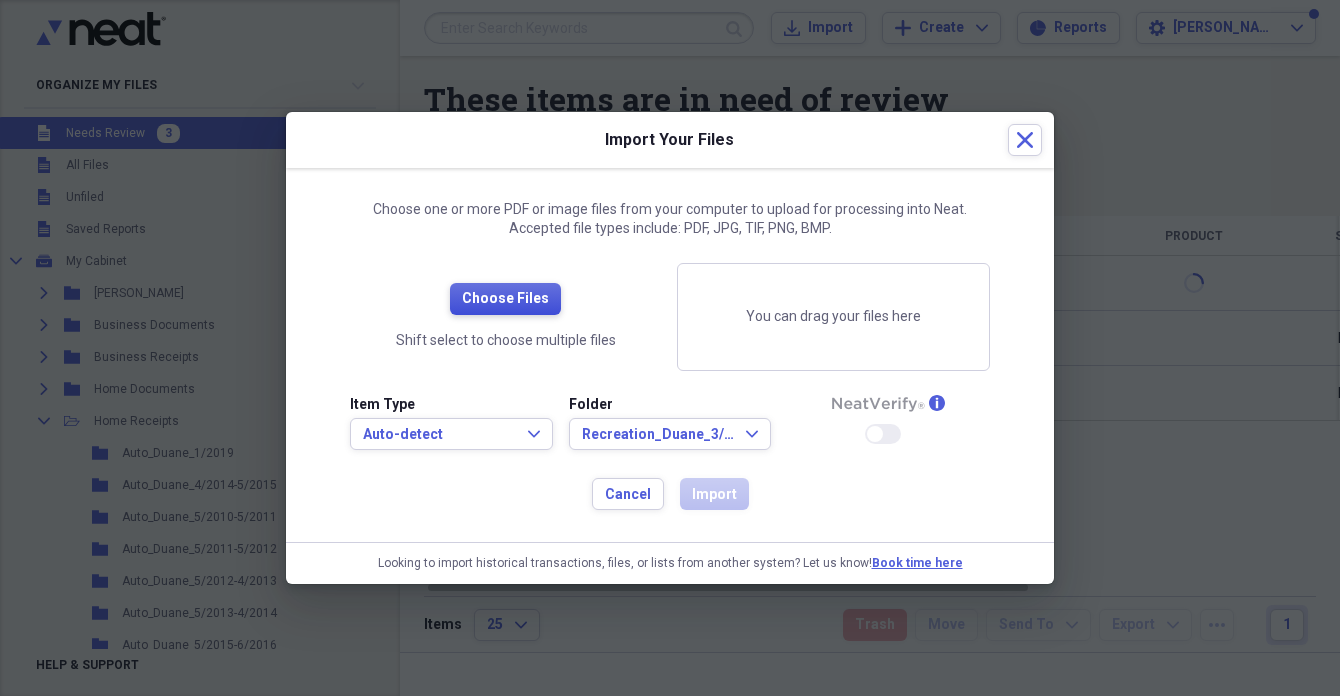 click on "Choose Files" at bounding box center (505, 299) 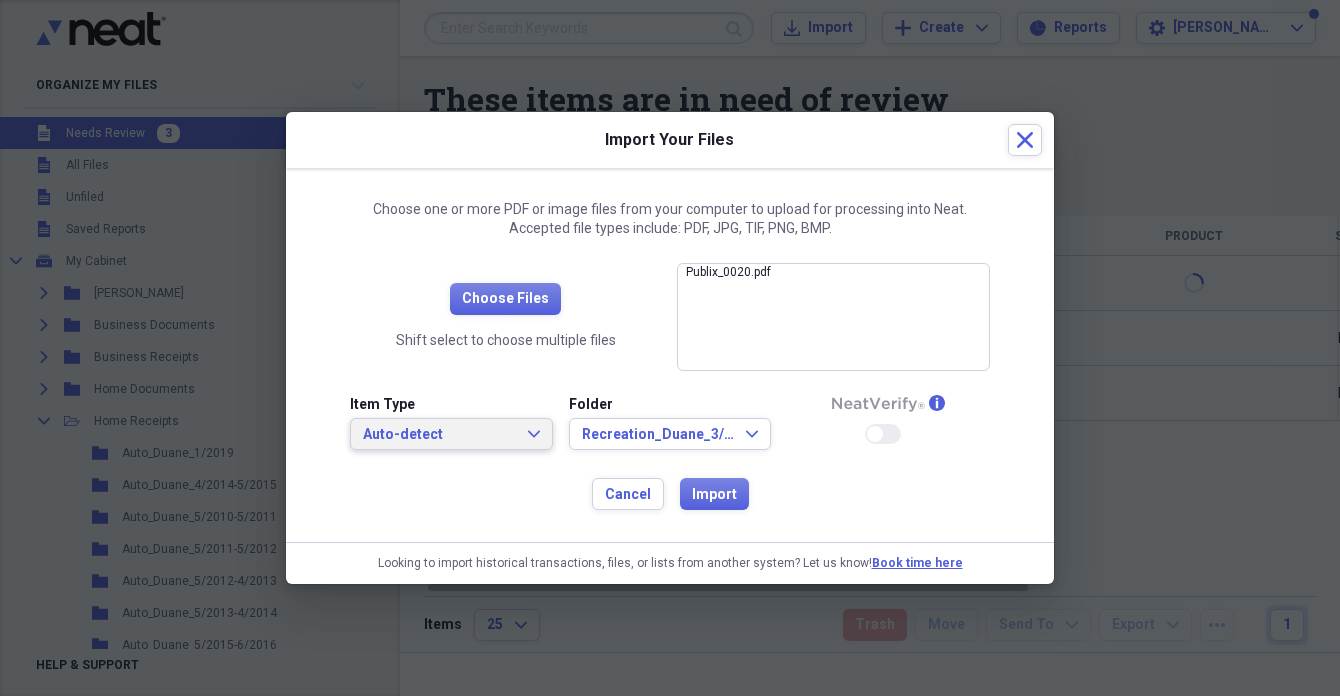 click on "Auto-detect" at bounding box center (439, 435) 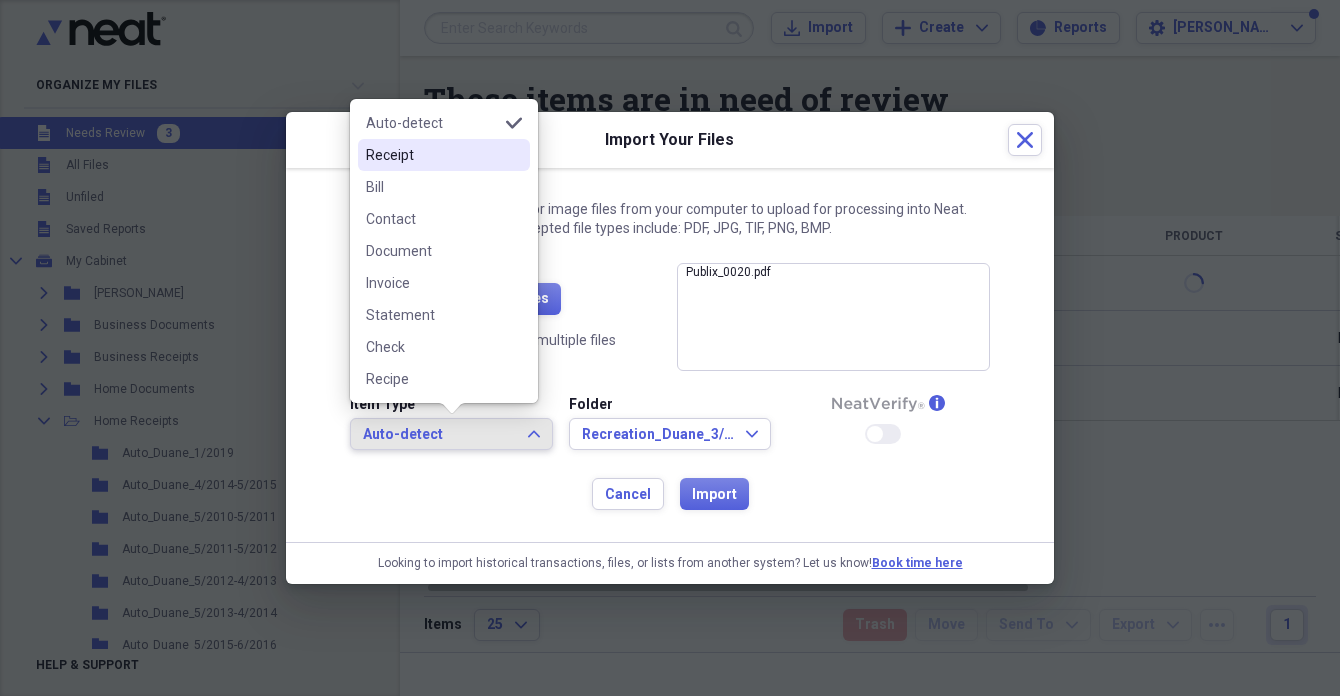 click on "Receipt" at bounding box center (432, 155) 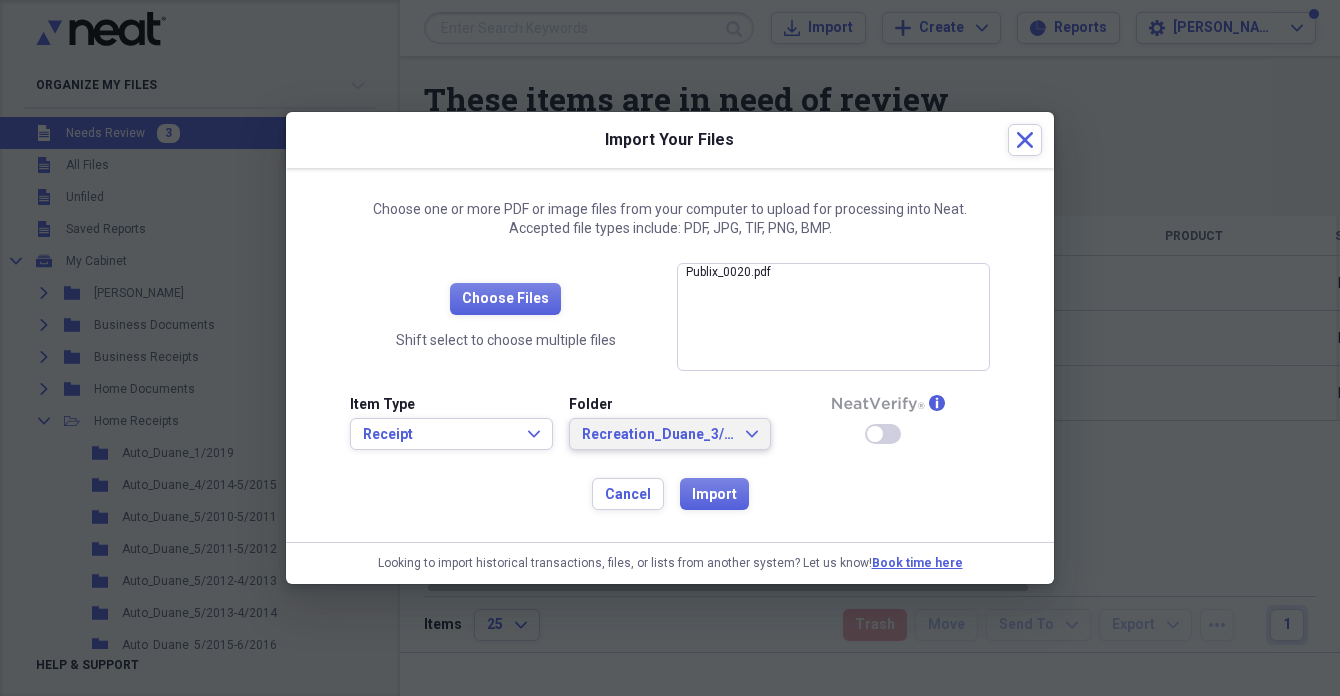 click on "Recreation_Duane_3/2019" at bounding box center [658, 435] 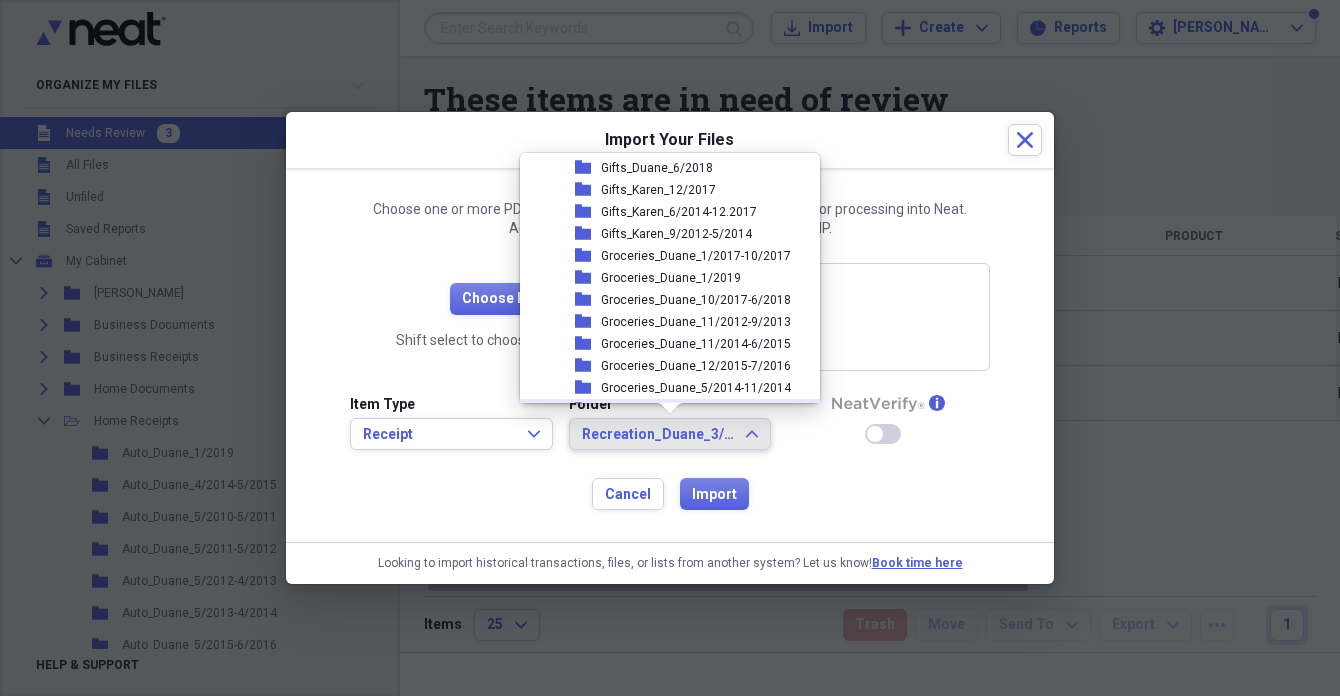 scroll, scrollTop: 1459, scrollLeft: 0, axis: vertical 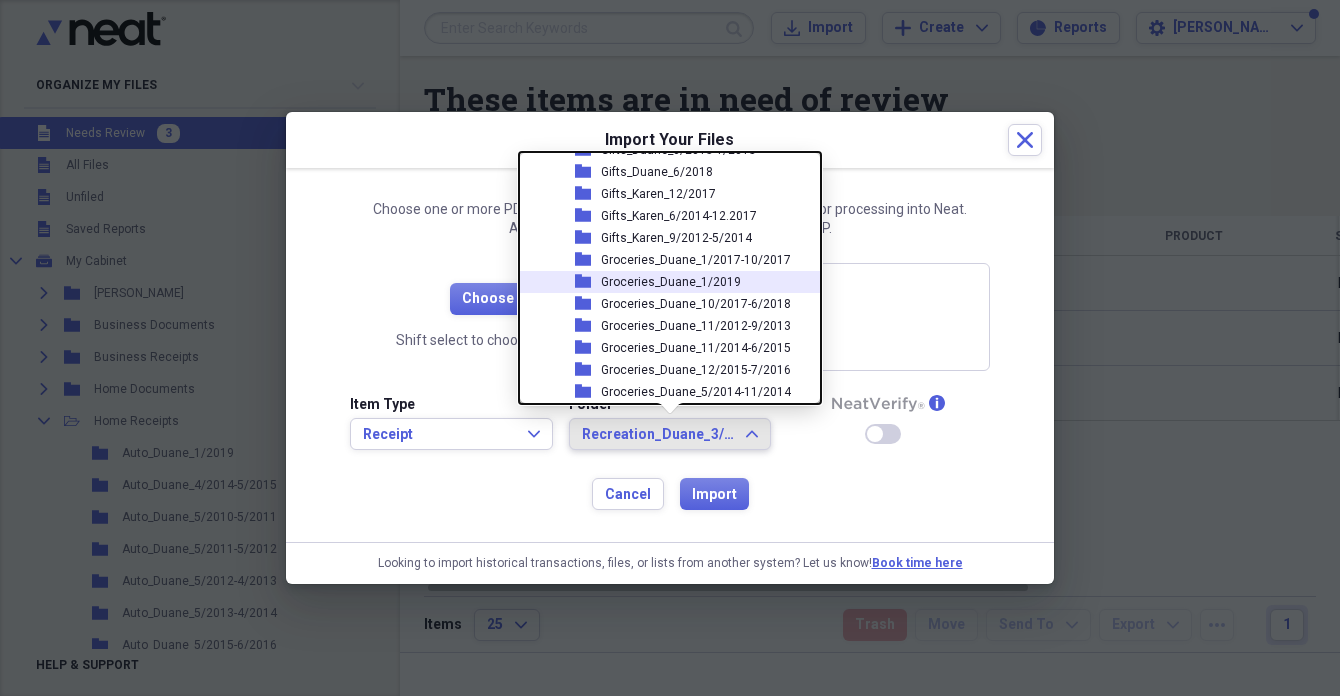 click on "Groceries_Duane_1/2019" at bounding box center [671, 282] 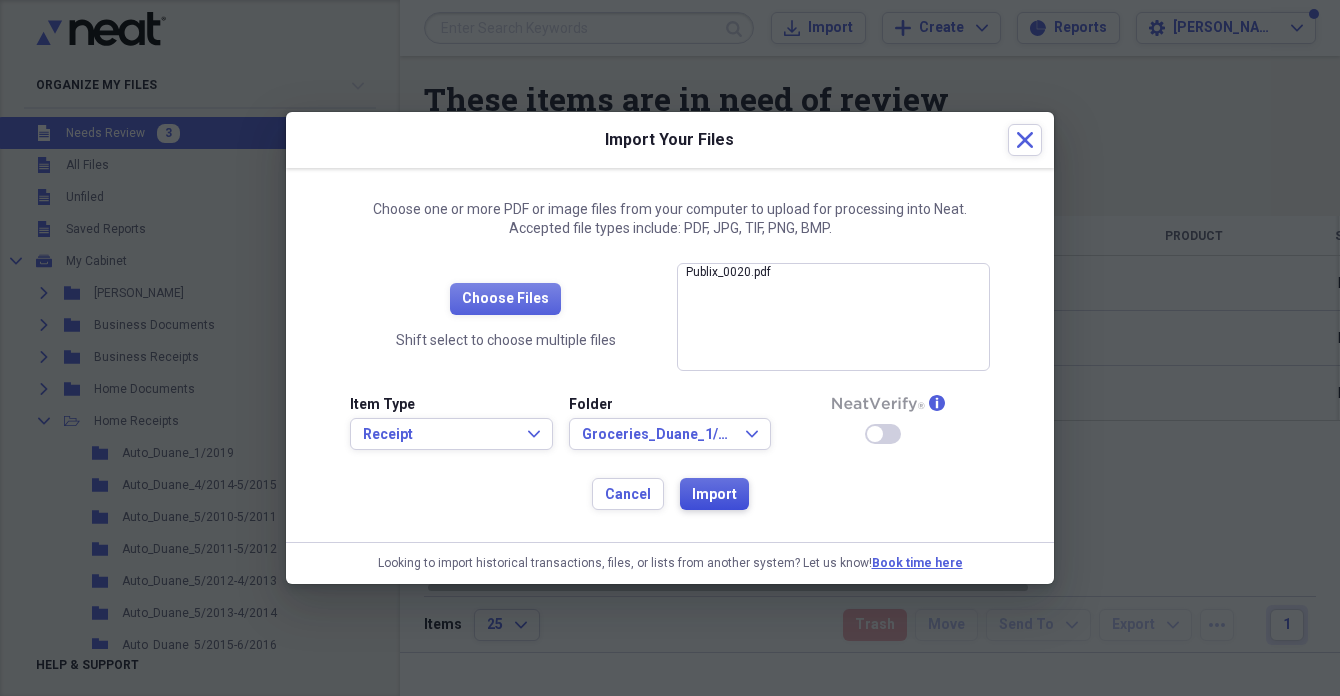 click on "Import" at bounding box center (714, 495) 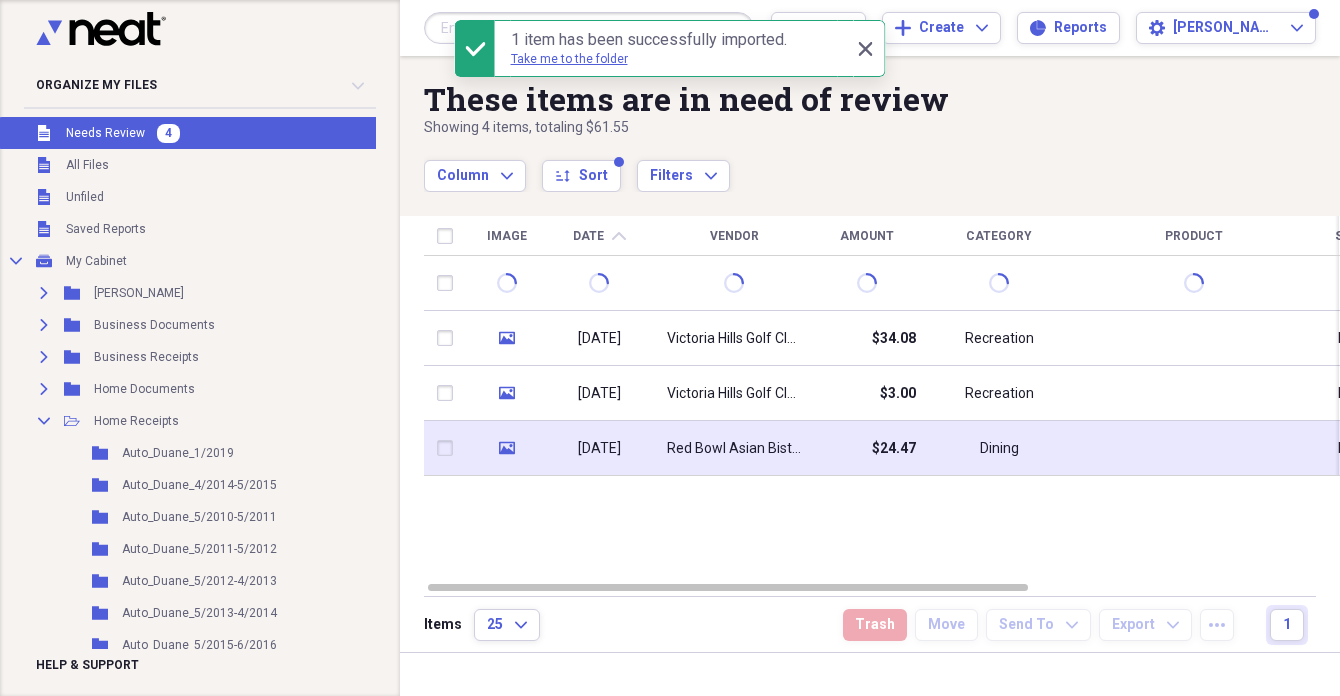 click on "07/16/2025" at bounding box center [599, 449] 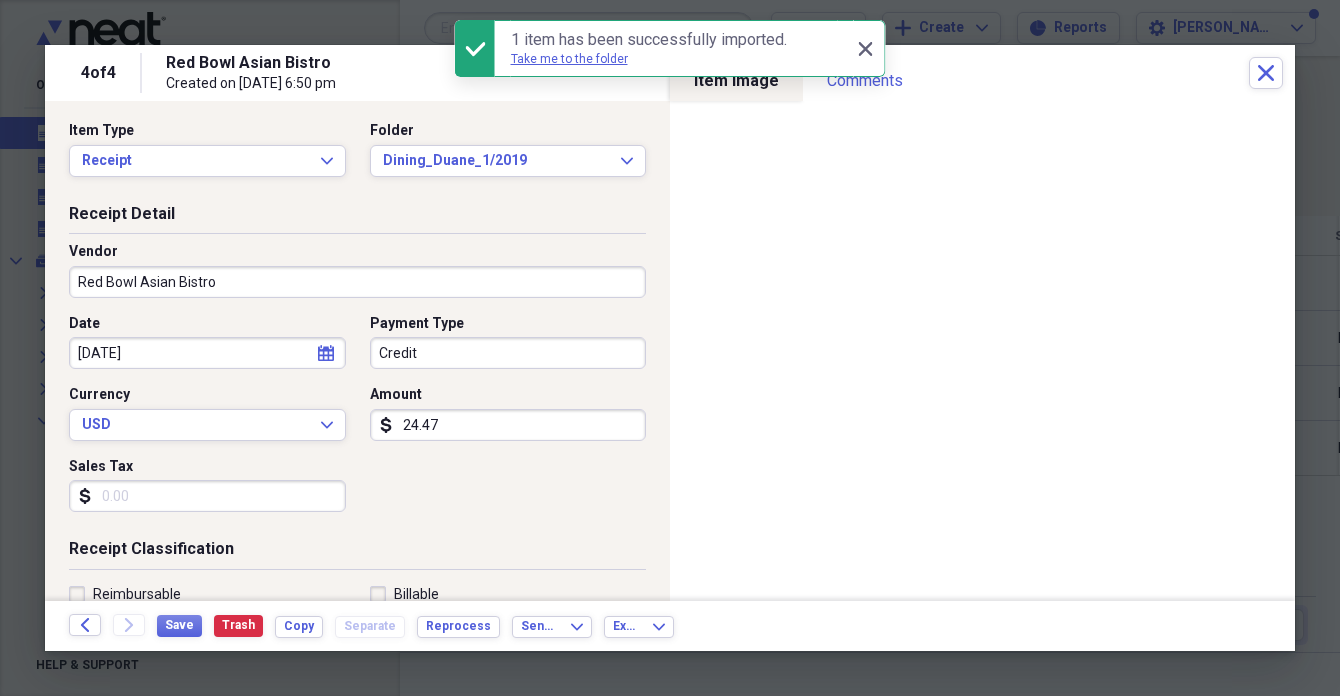 scroll, scrollTop: 3, scrollLeft: 0, axis: vertical 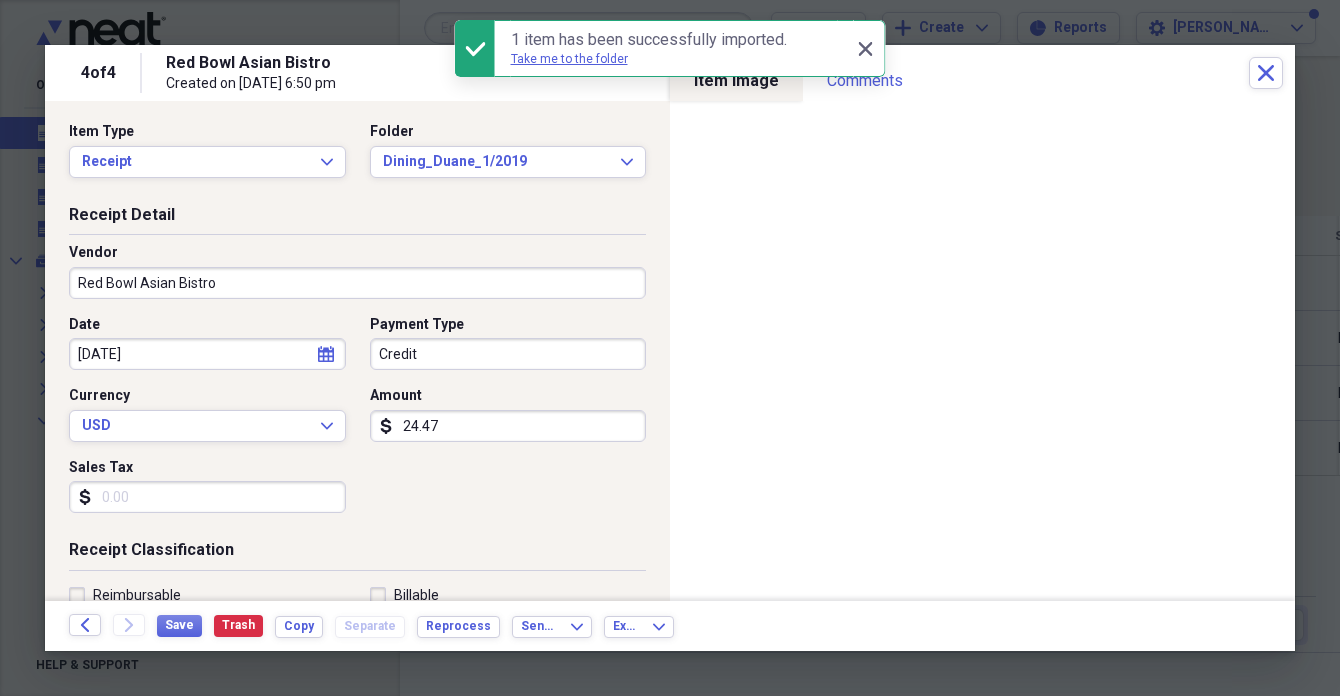 click on "Credit" at bounding box center (508, 354) 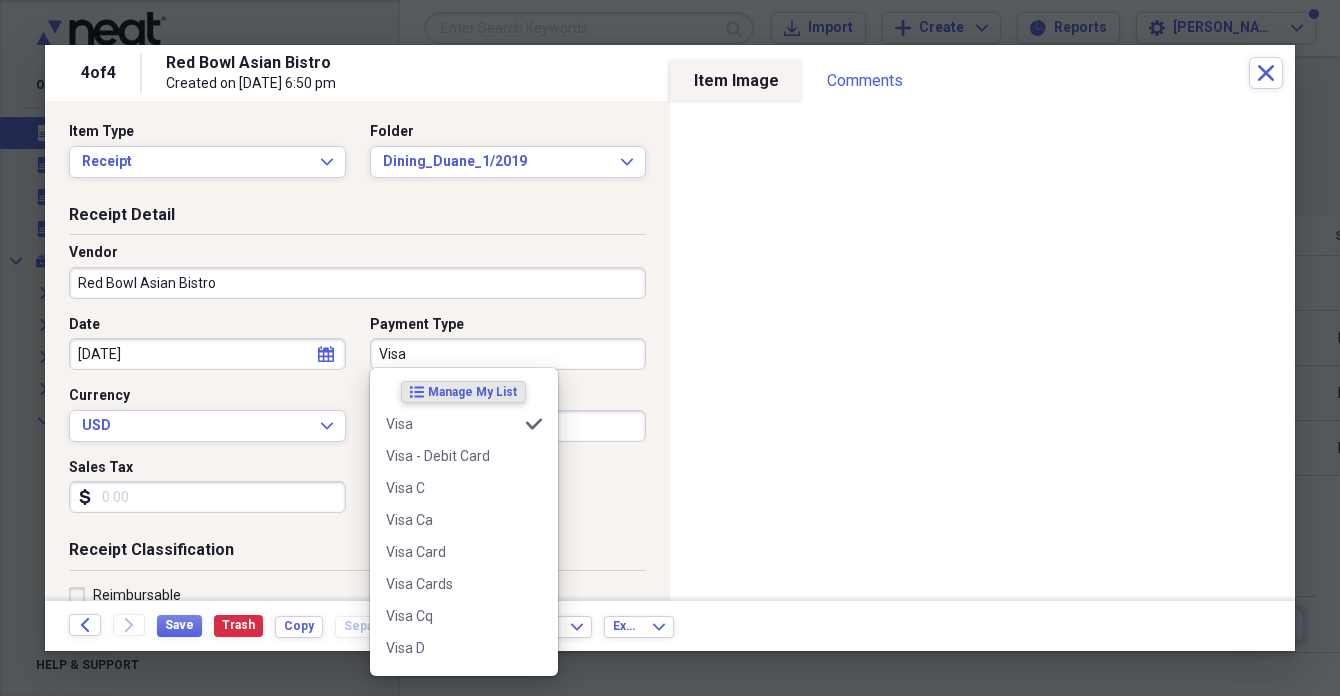 type on "Visa" 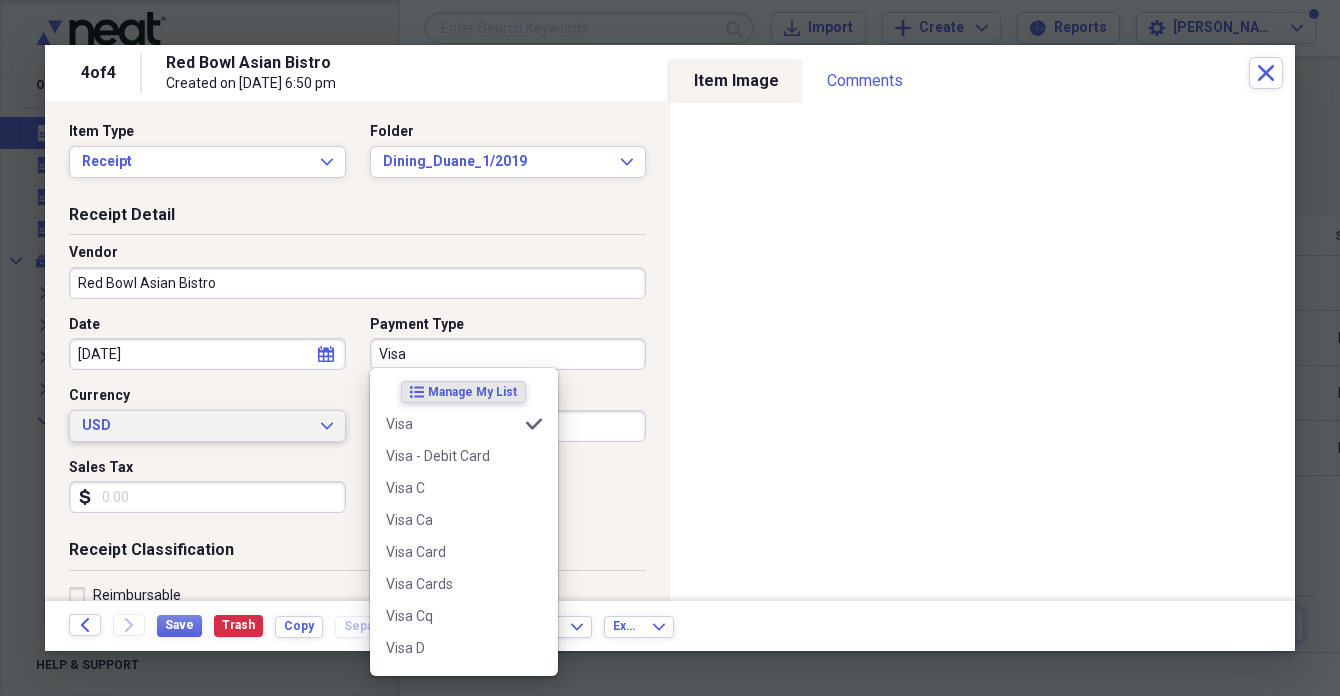 type 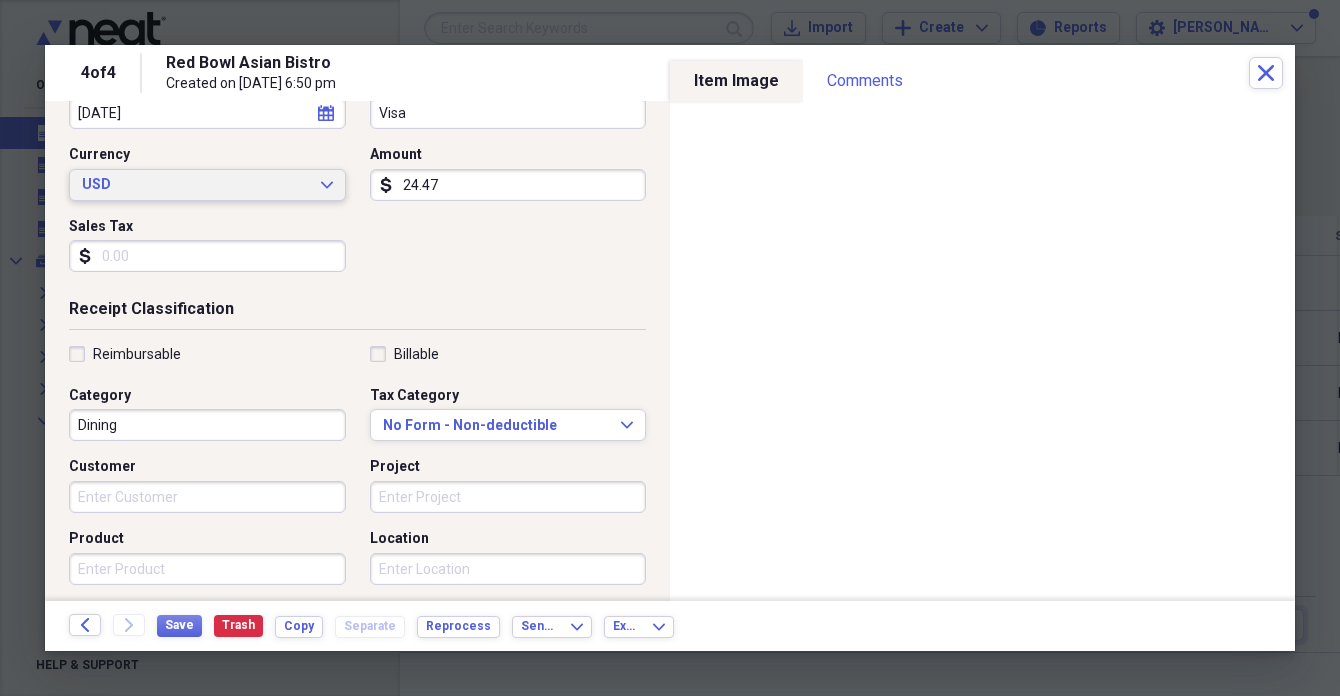 scroll, scrollTop: 246, scrollLeft: 0, axis: vertical 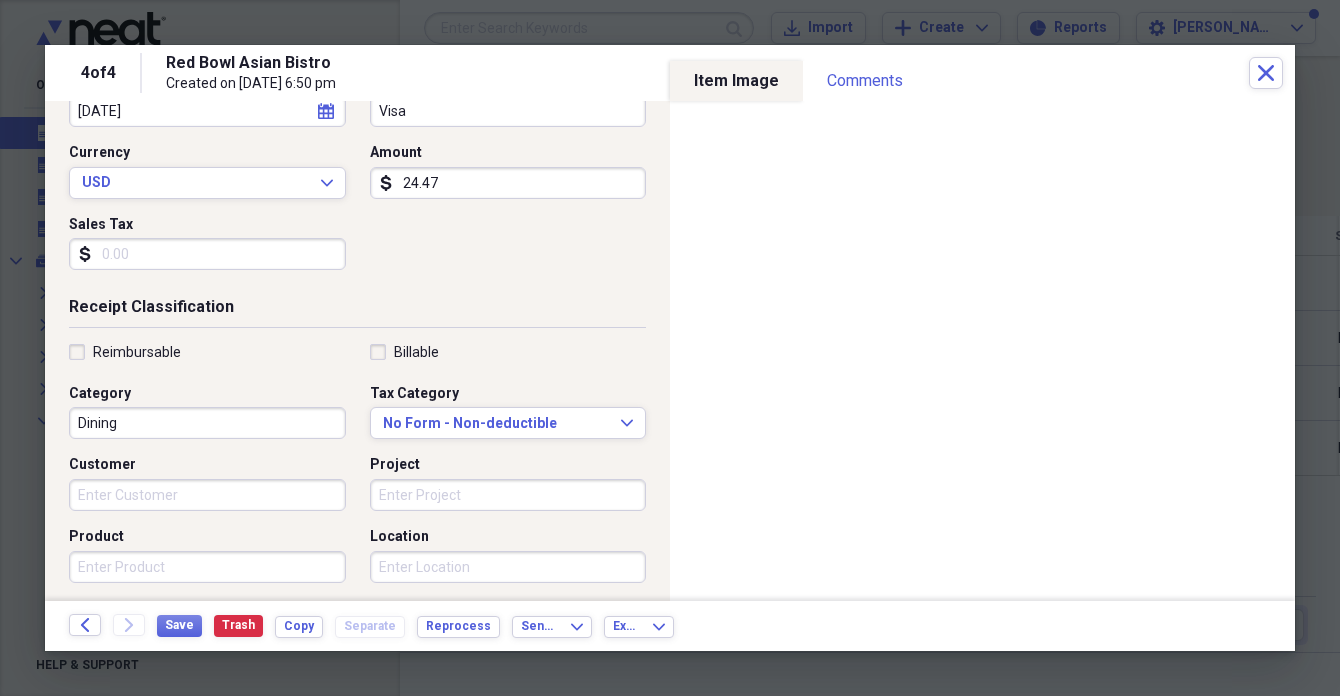 click on "Sales Tax" at bounding box center [207, 254] 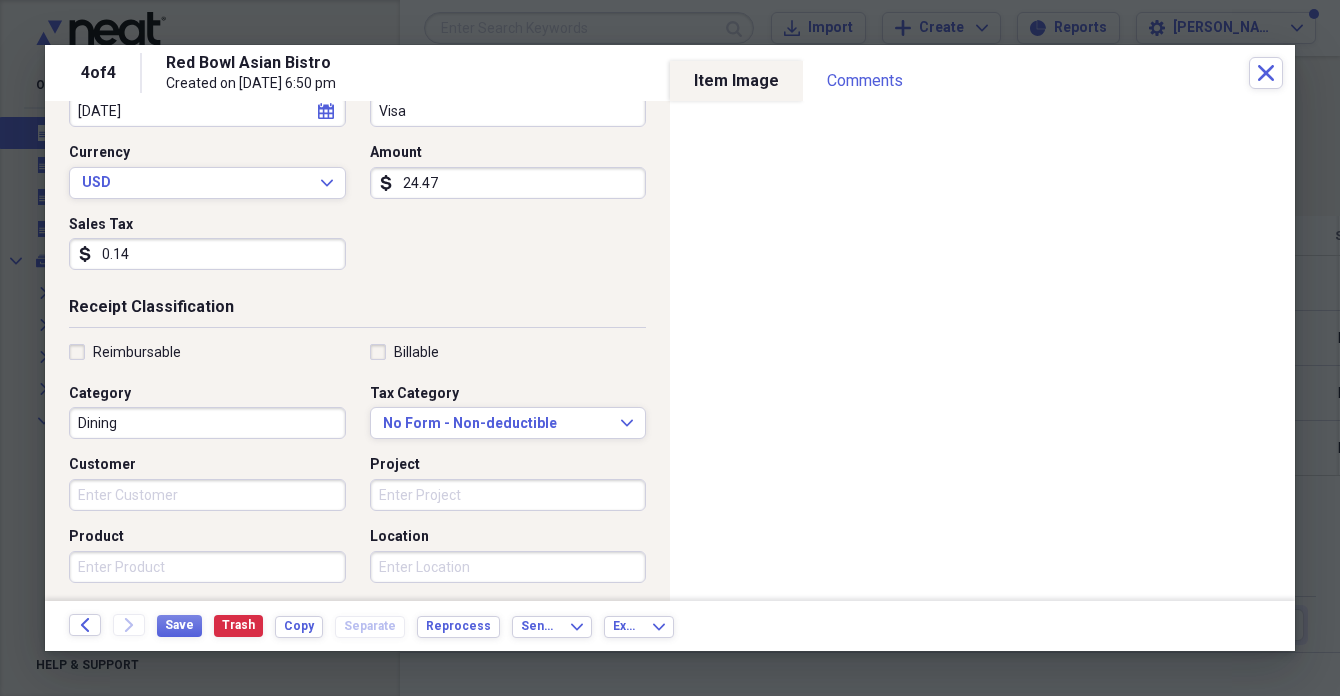 type on "1.49" 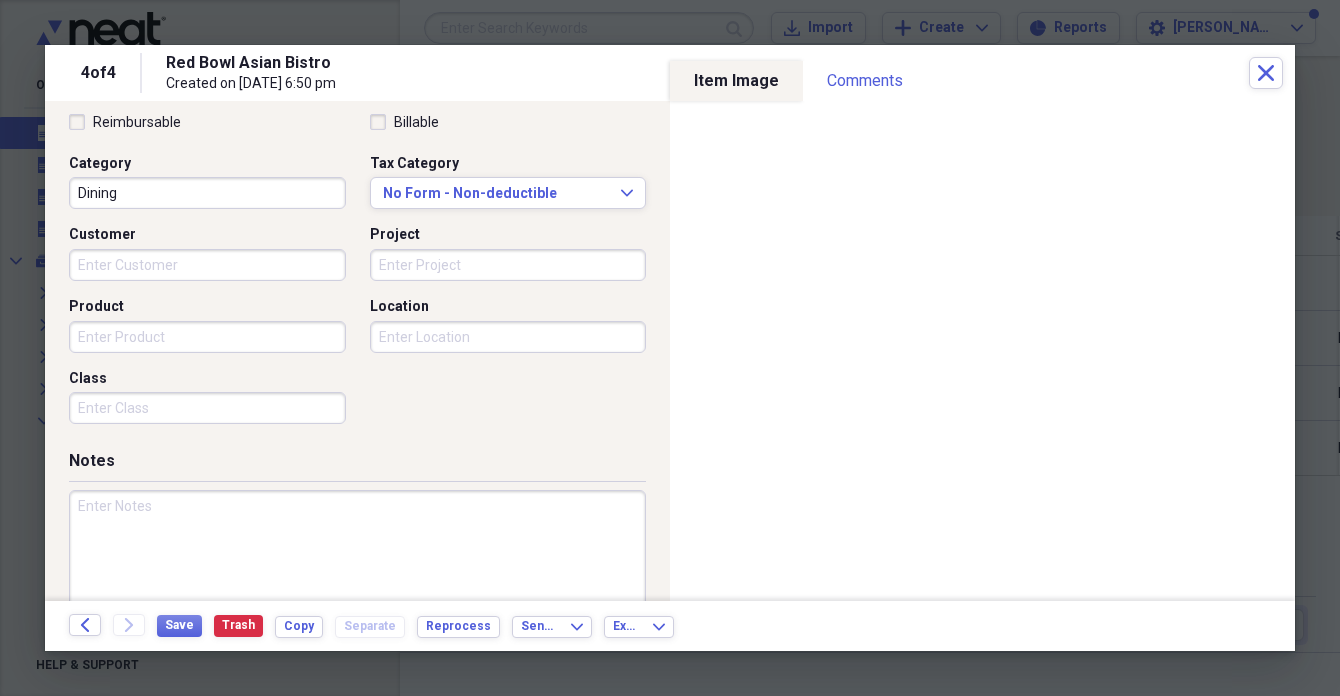 scroll, scrollTop: 491, scrollLeft: 0, axis: vertical 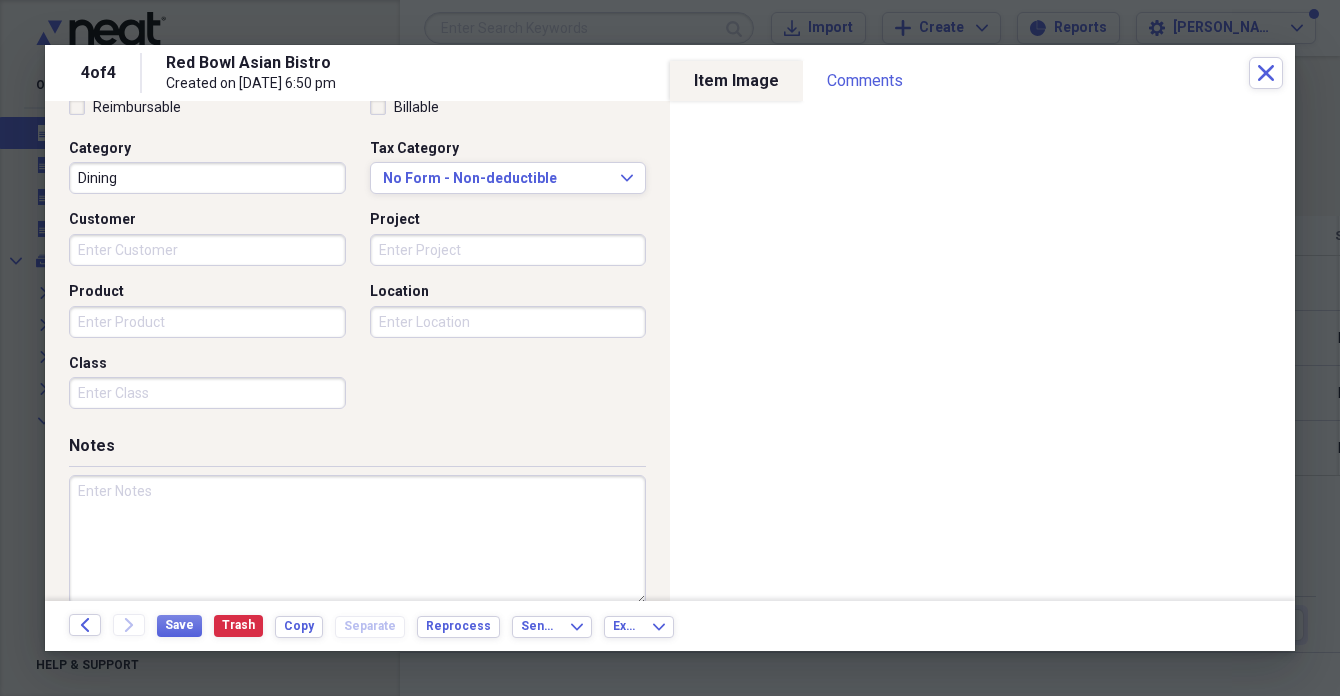 click at bounding box center [357, 540] 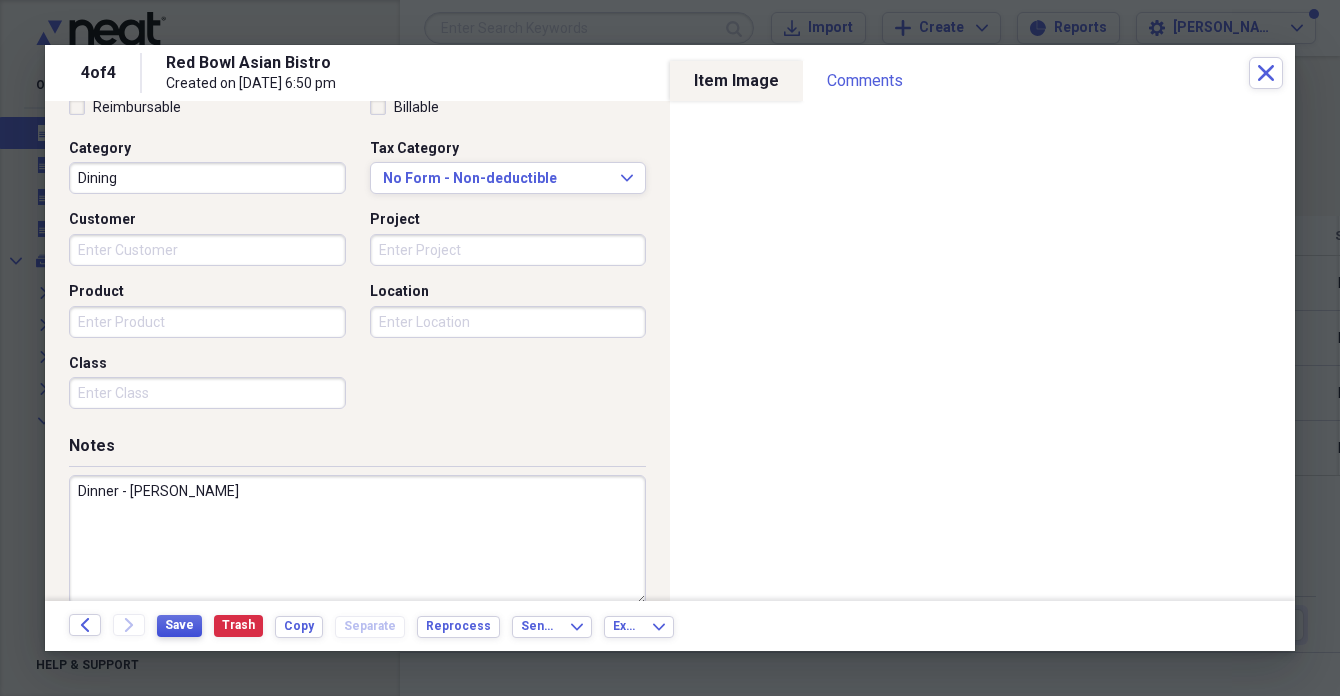 type on "Dinner - Karen" 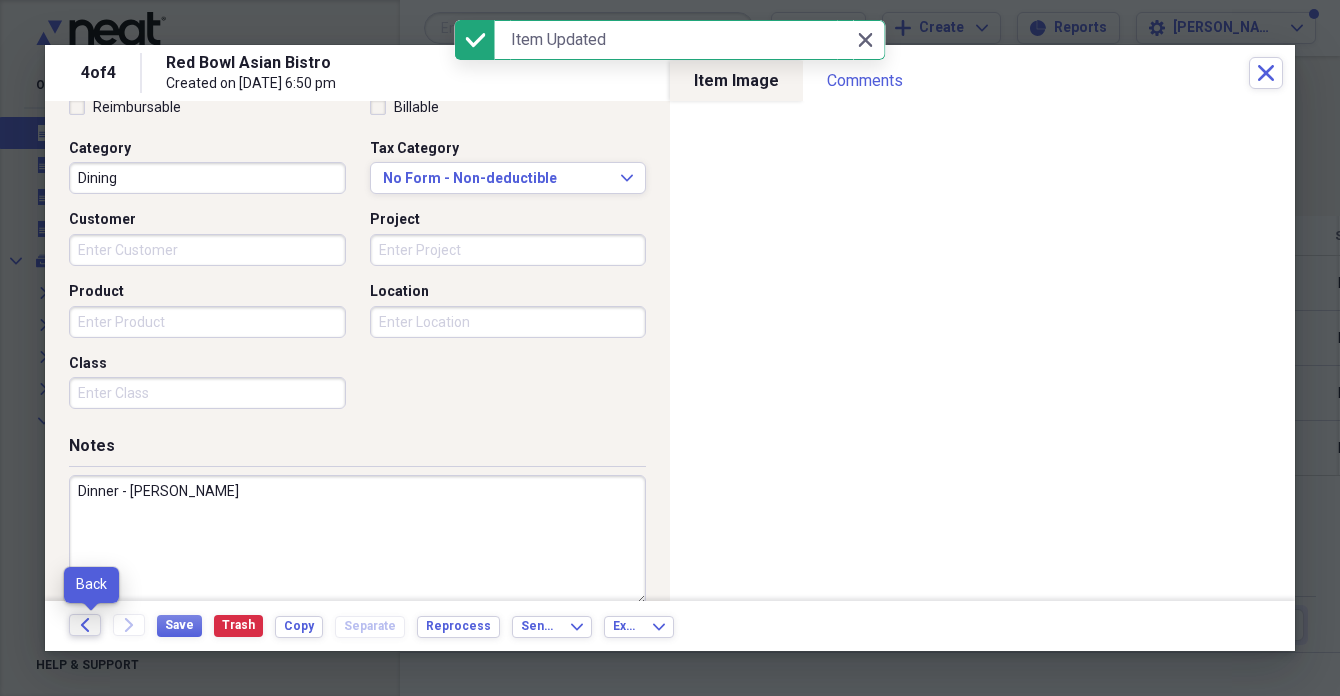 click 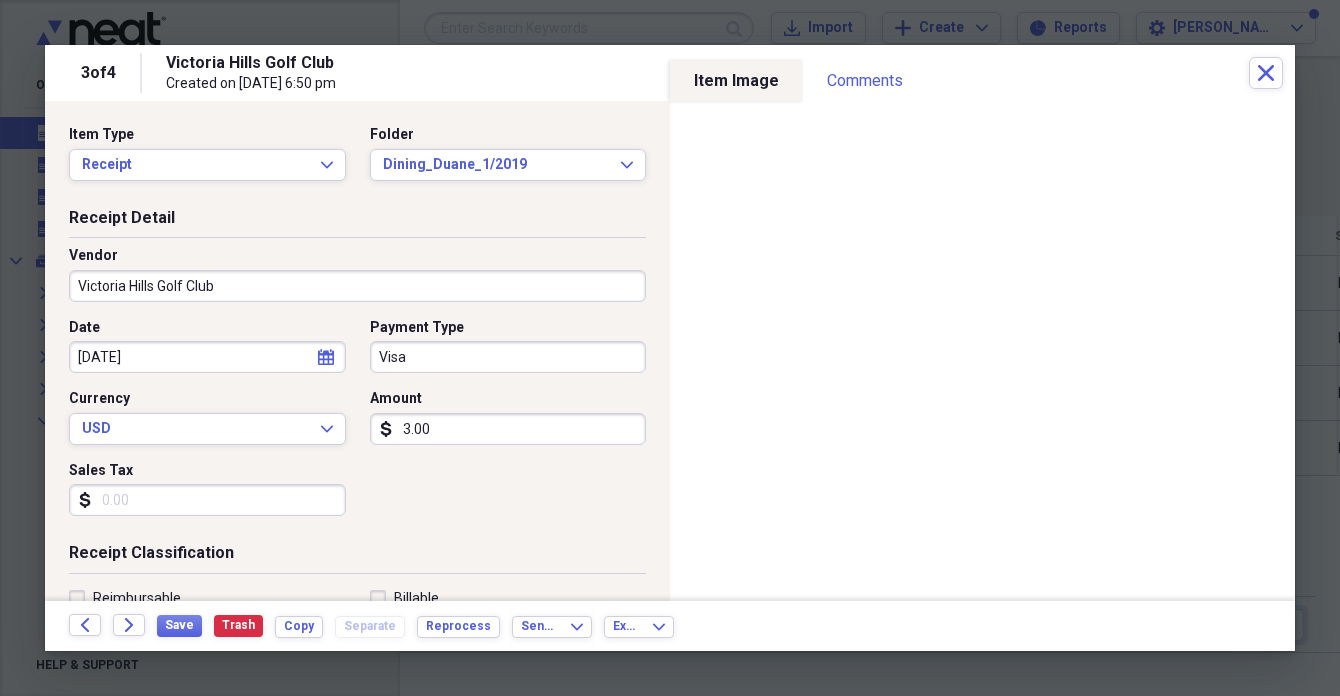 click on "3.00" at bounding box center [508, 429] 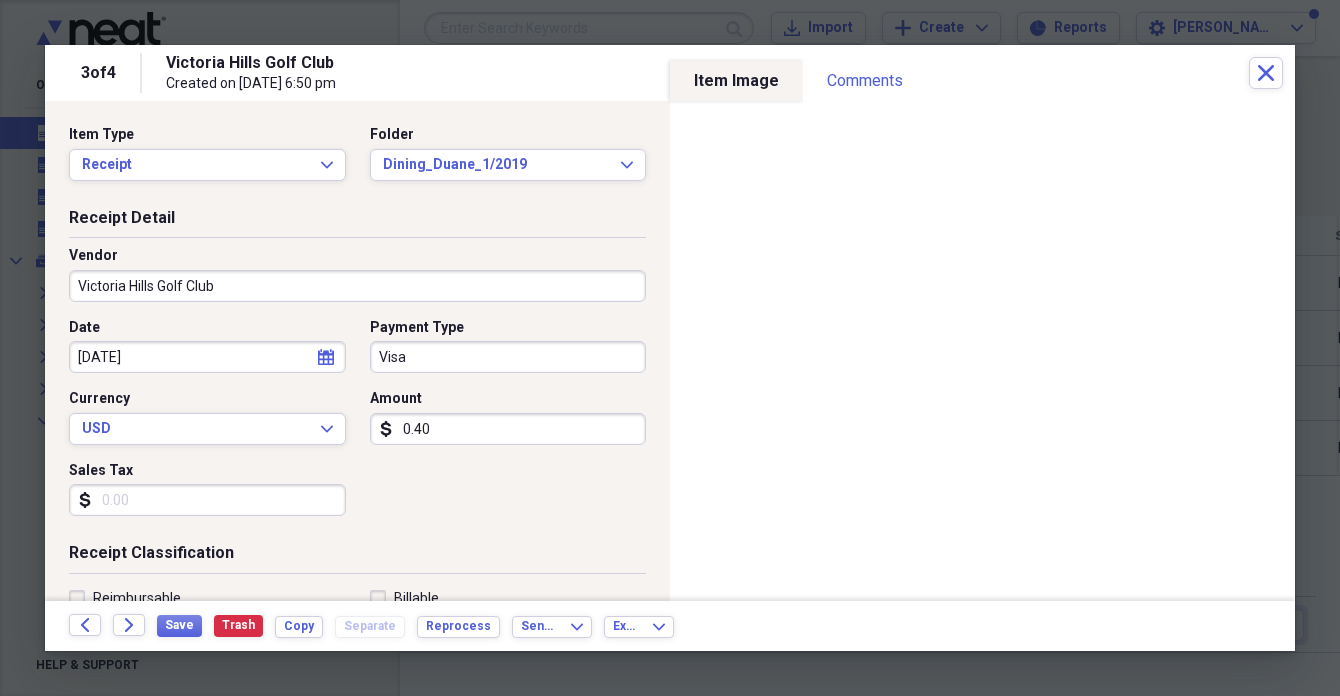 type on "4.00" 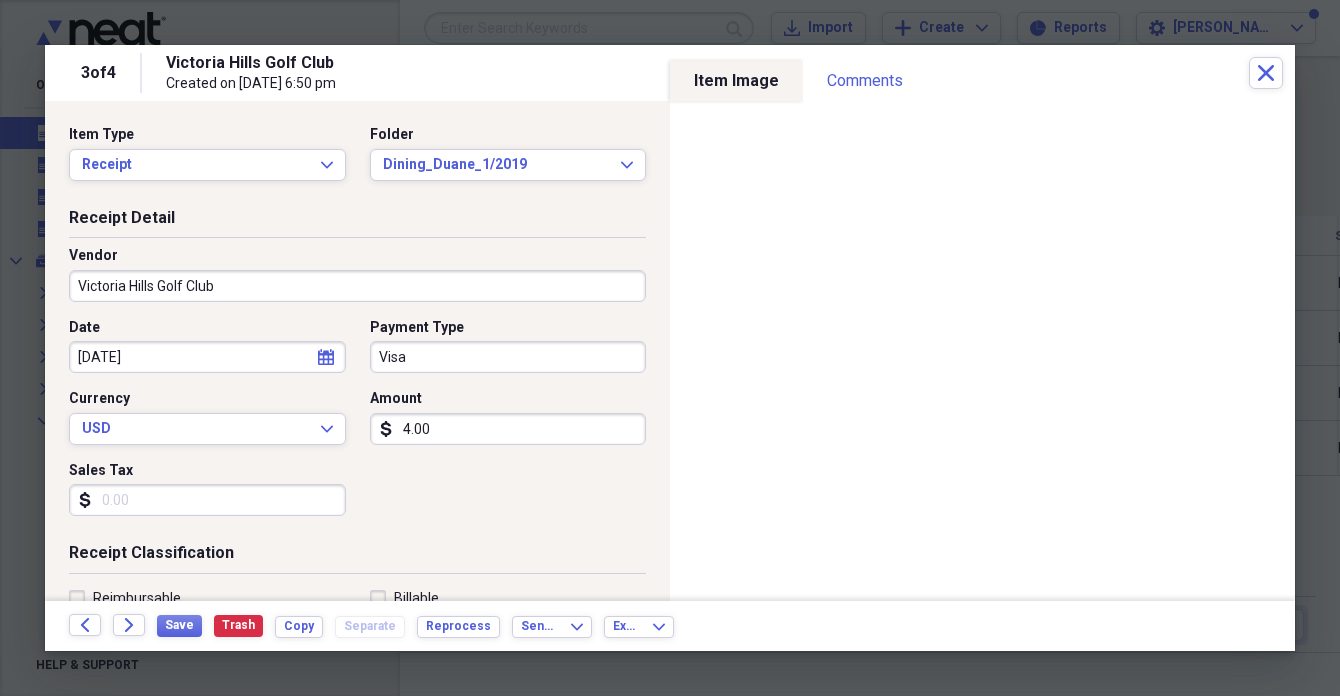 click on "Sales Tax" at bounding box center (207, 500) 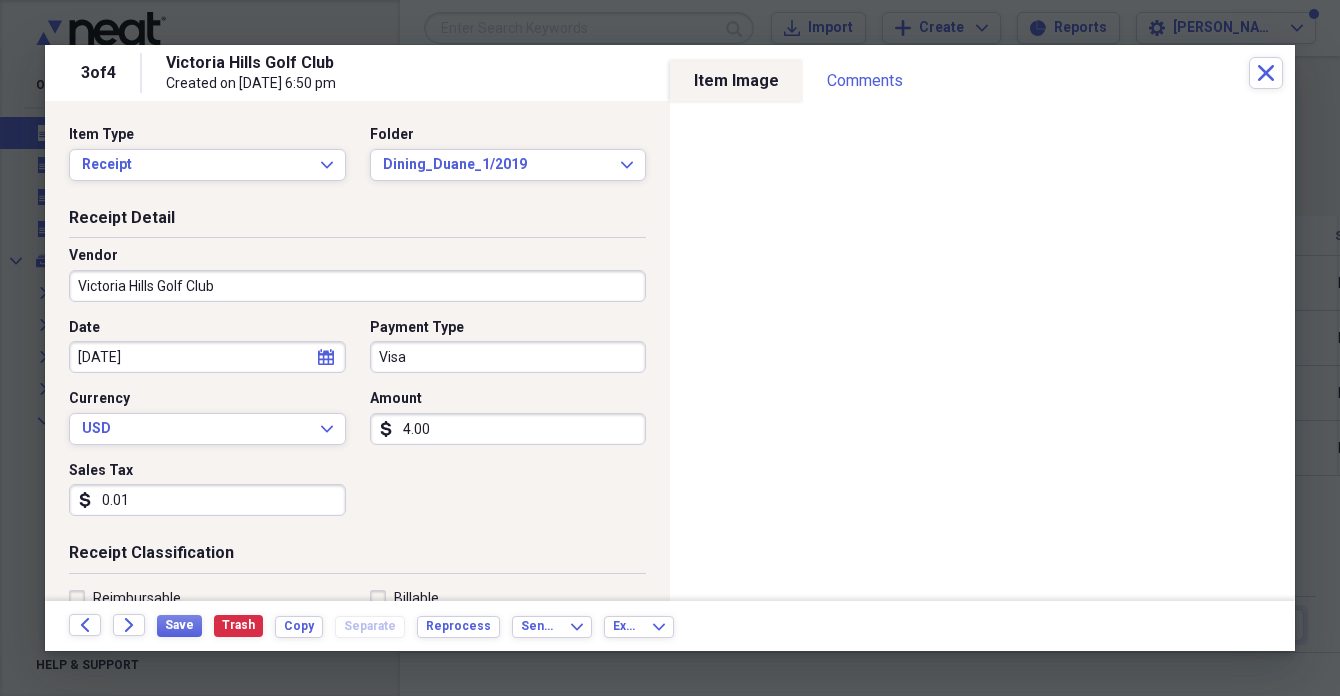 type on "0.18" 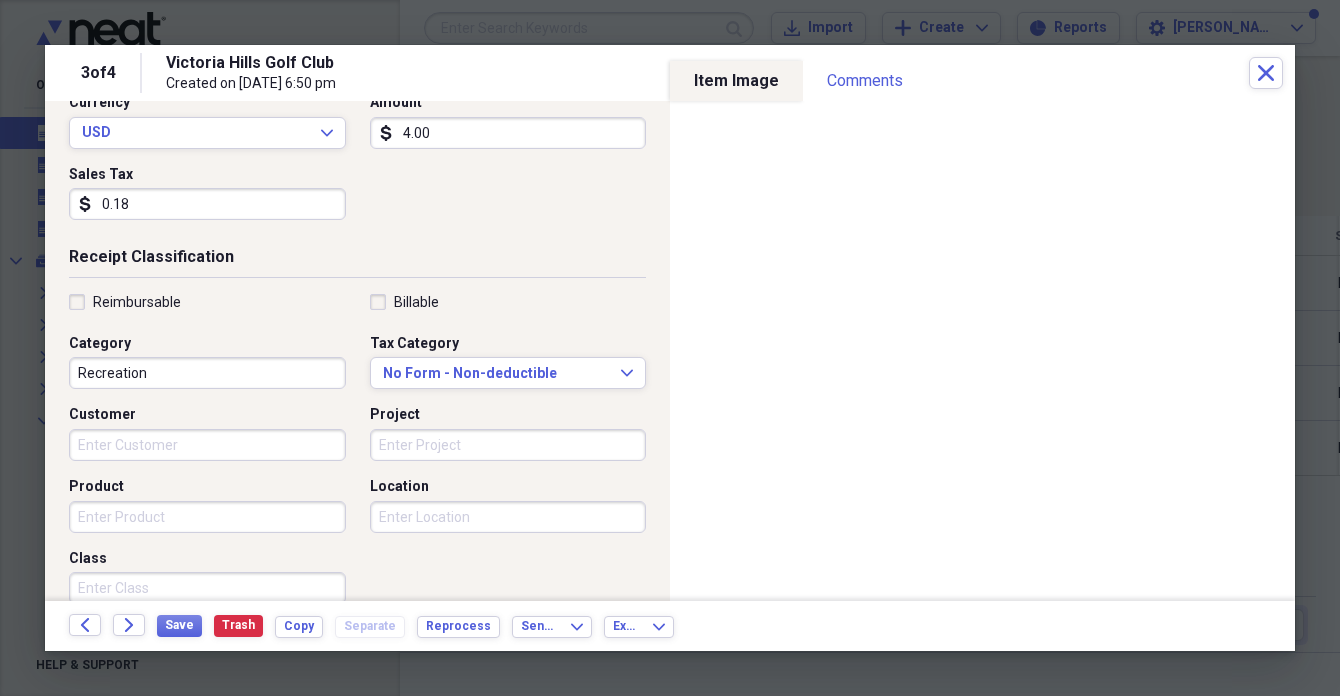 scroll, scrollTop: 300, scrollLeft: 0, axis: vertical 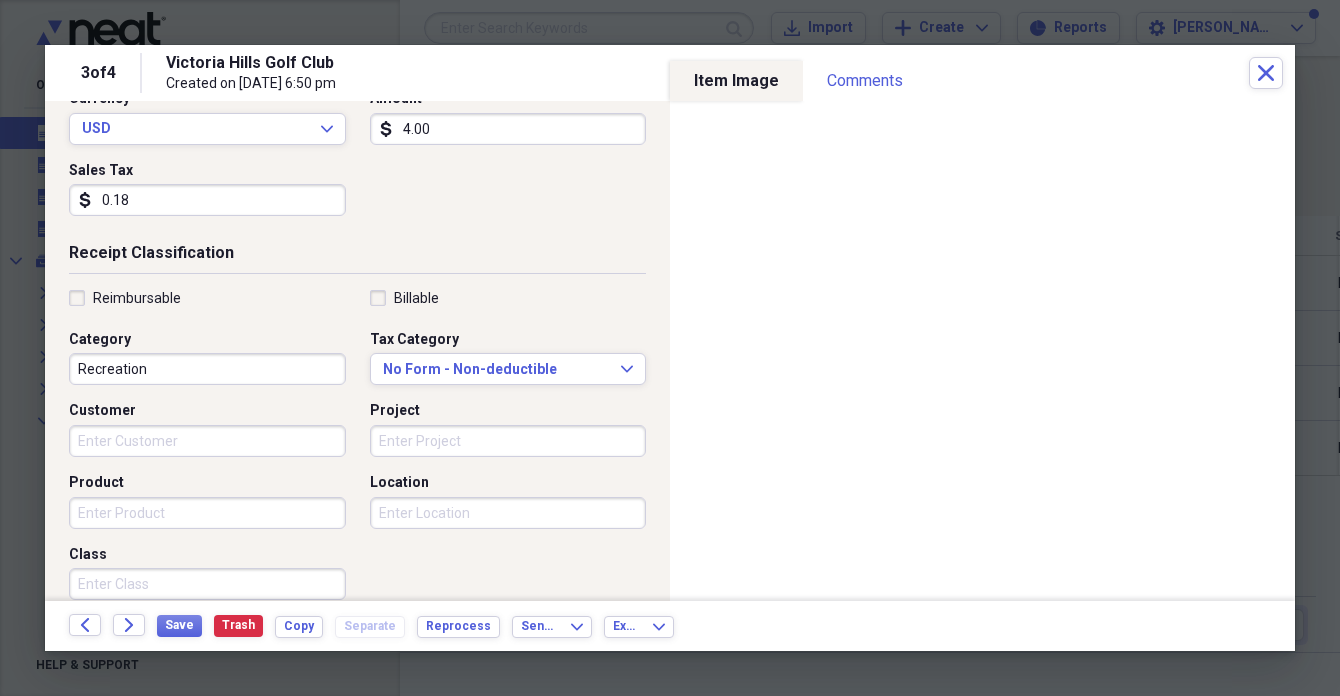 click on "Recreation" at bounding box center (207, 369) 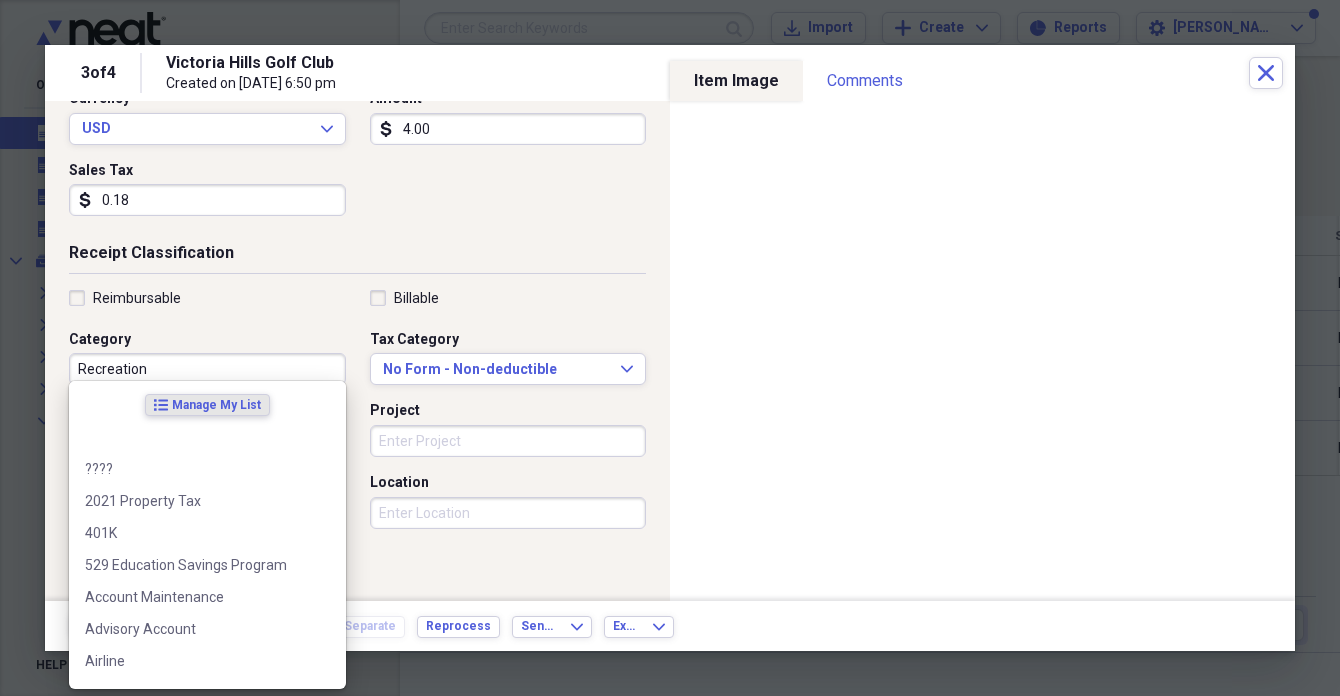 drag, startPoint x: 151, startPoint y: 364, endPoint x: -40, endPoint y: 338, distance: 192.7615 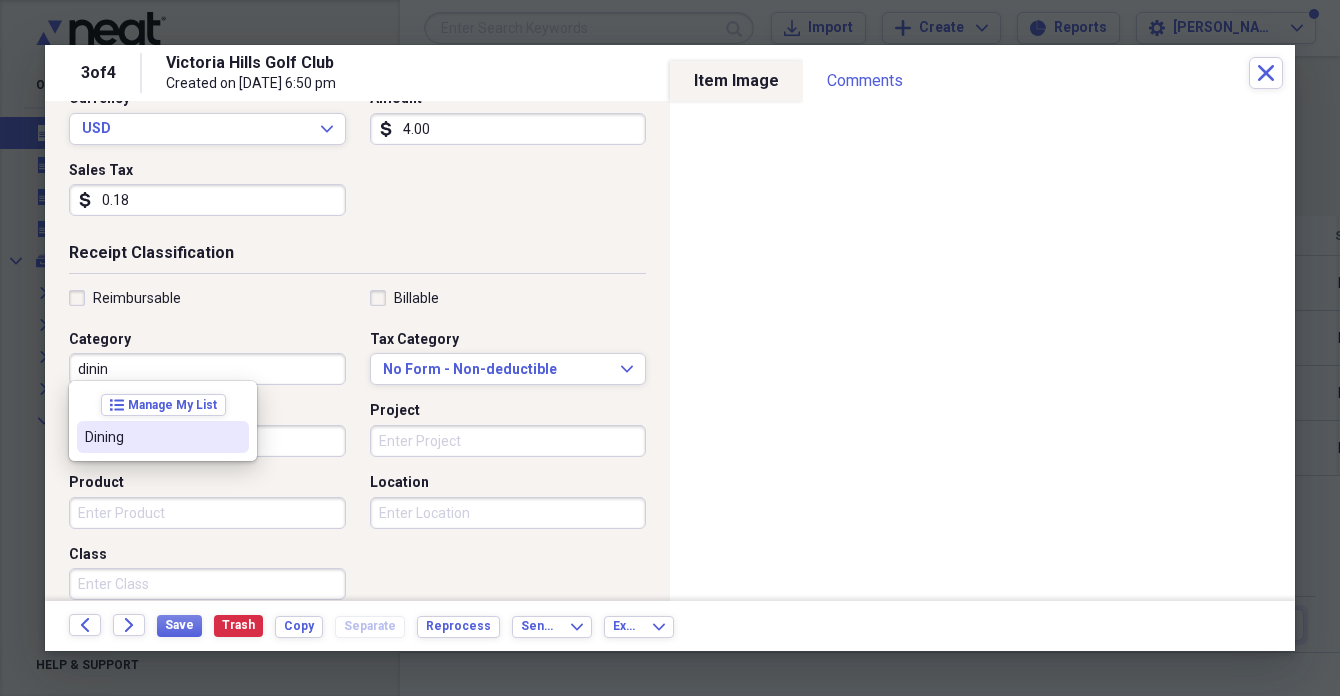 click on "Dining" at bounding box center (151, 437) 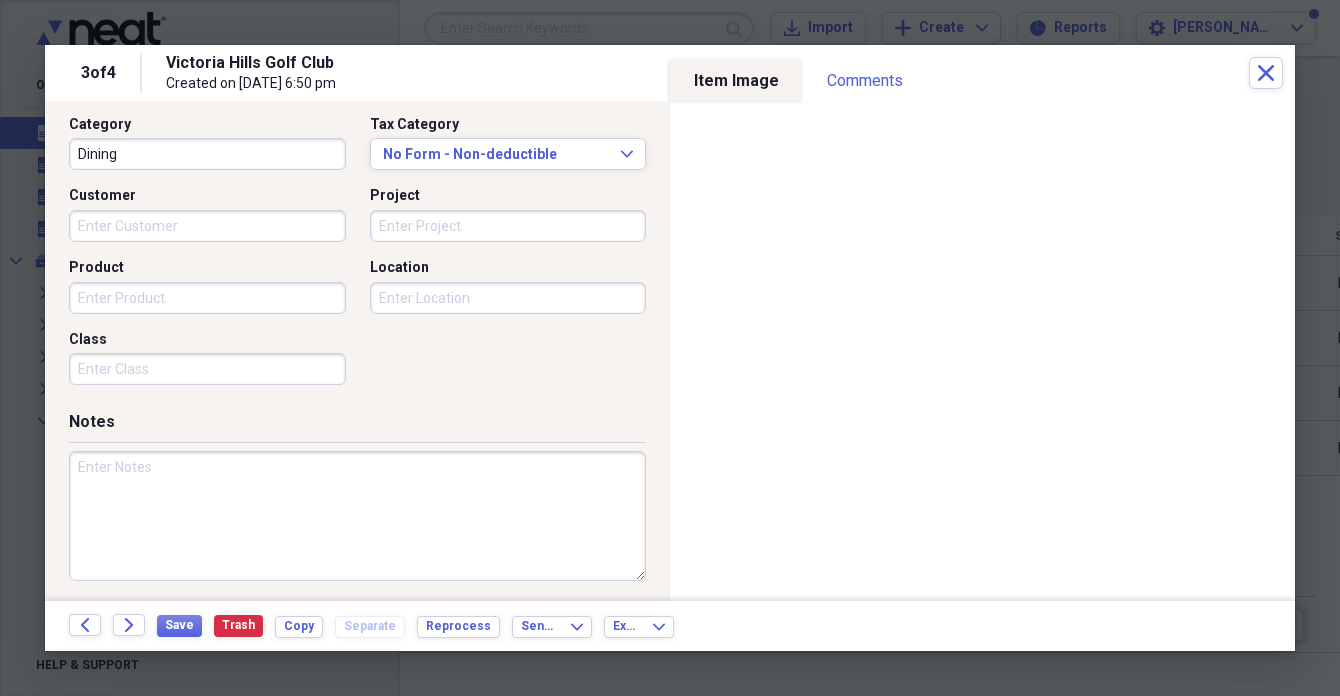 scroll, scrollTop: 514, scrollLeft: 0, axis: vertical 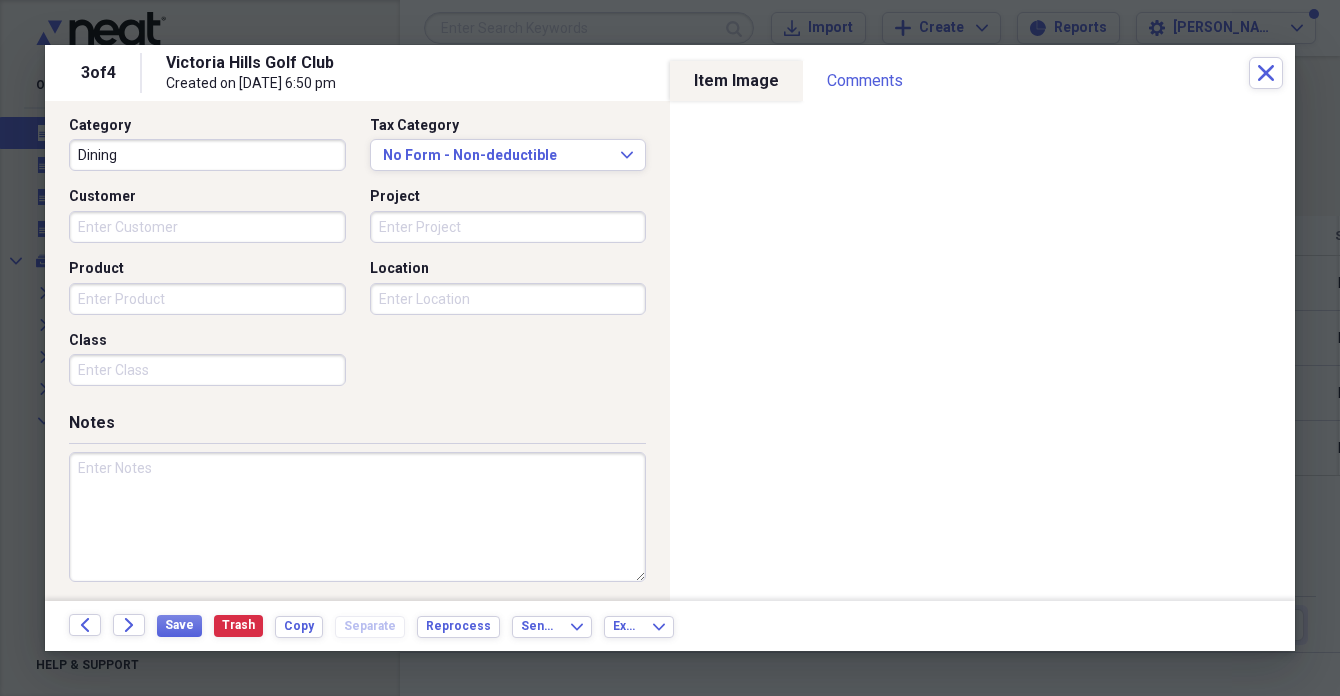click at bounding box center [357, 517] 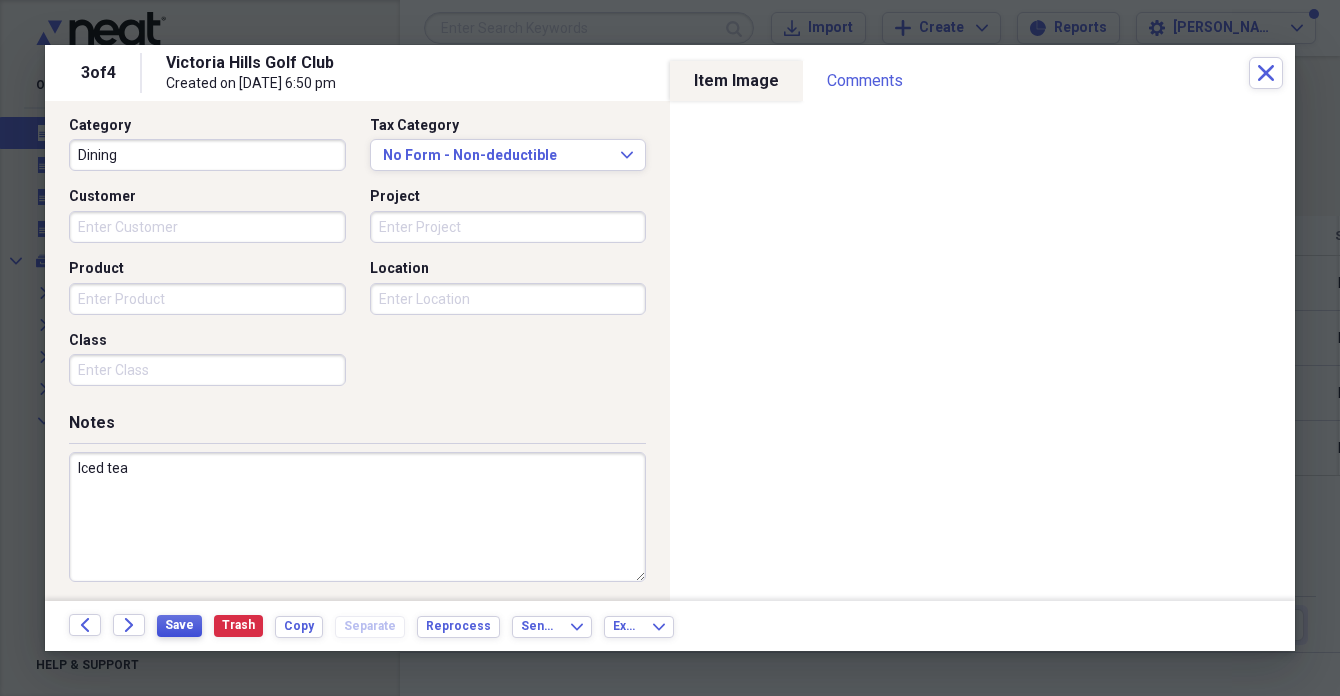 type on "Iced tea" 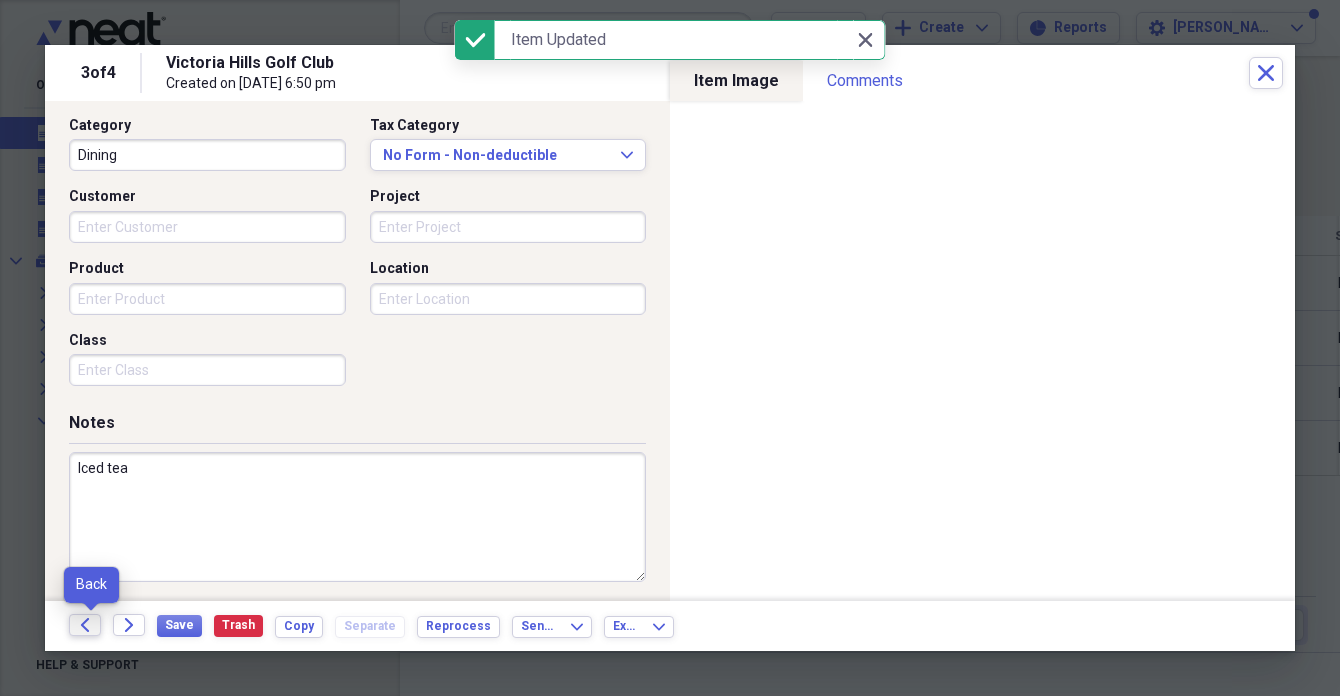 click on "Back" at bounding box center (85, 625) 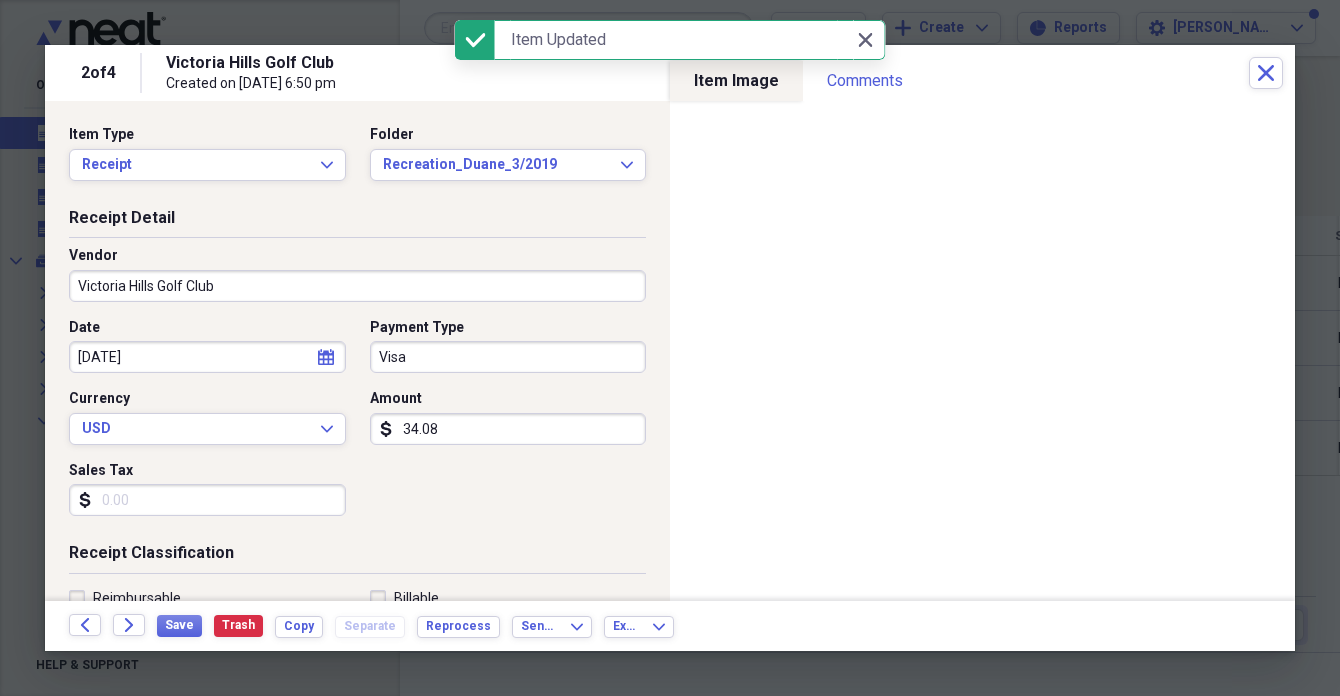 click on "Sales Tax" at bounding box center [207, 500] 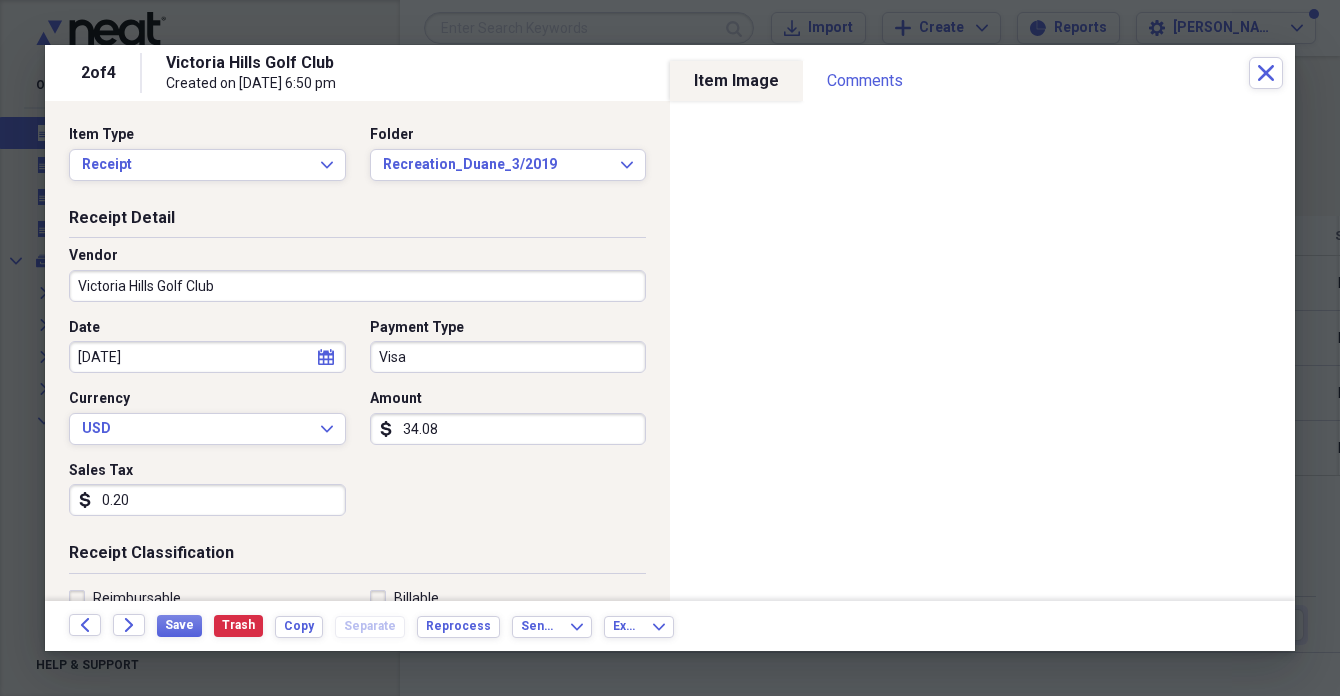 type on "2.08" 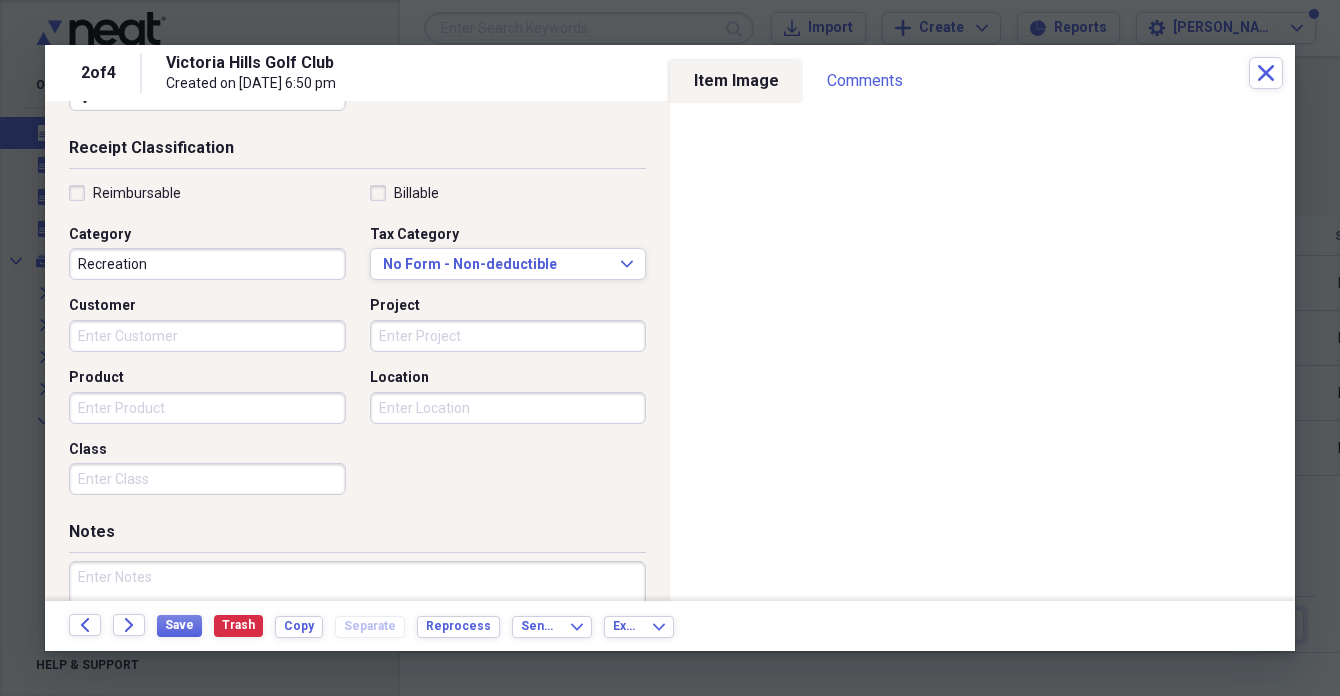 scroll, scrollTop: 425, scrollLeft: 0, axis: vertical 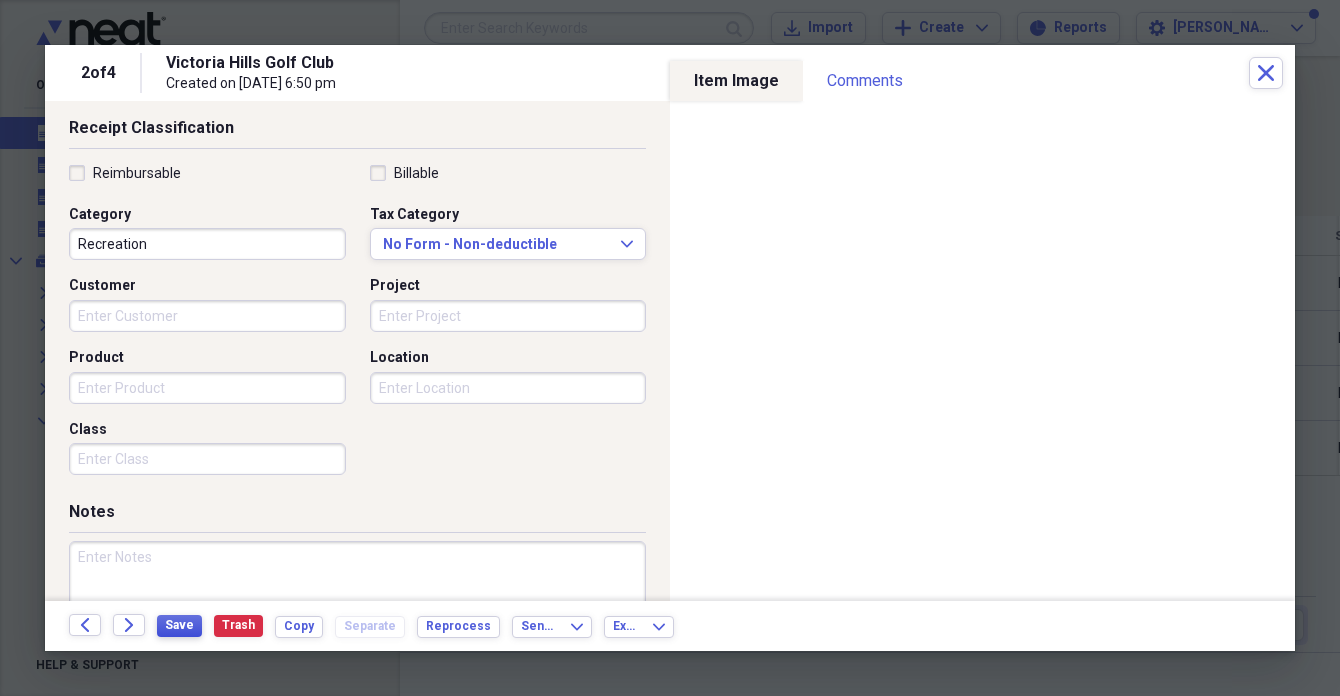 click on "Save" at bounding box center (179, 625) 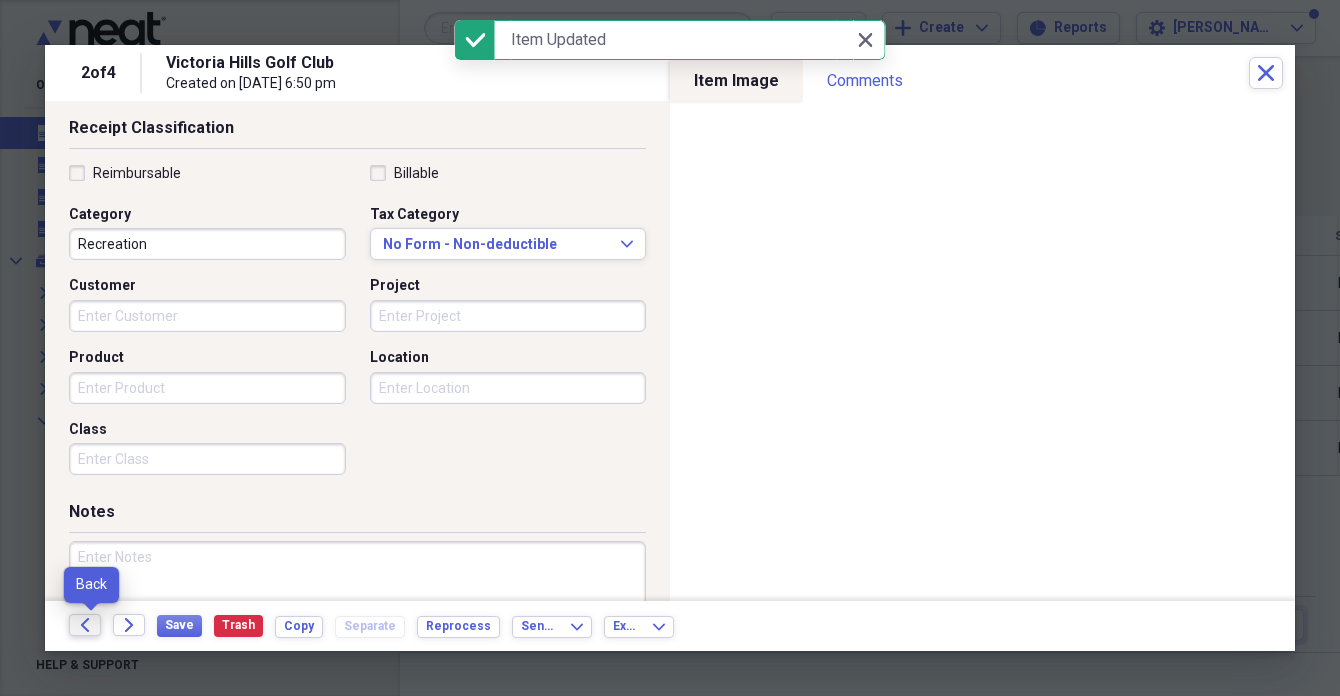 click 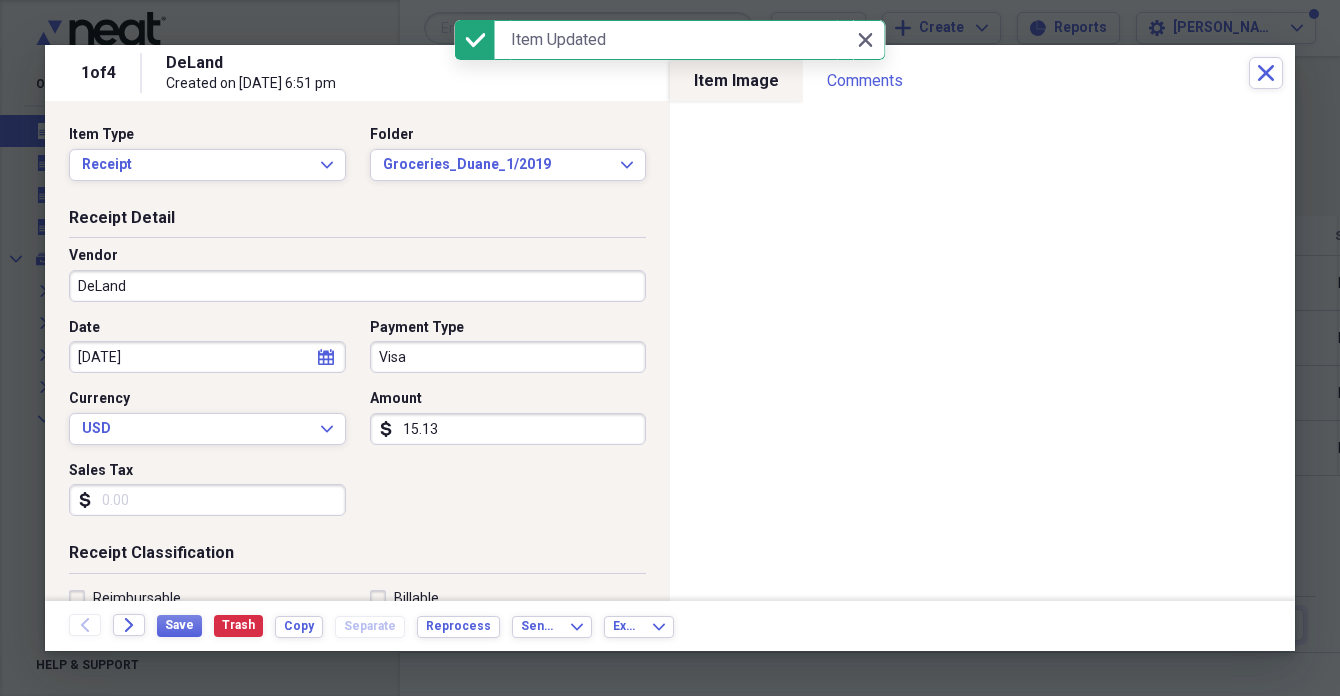 click on "DeLand" at bounding box center [357, 286] 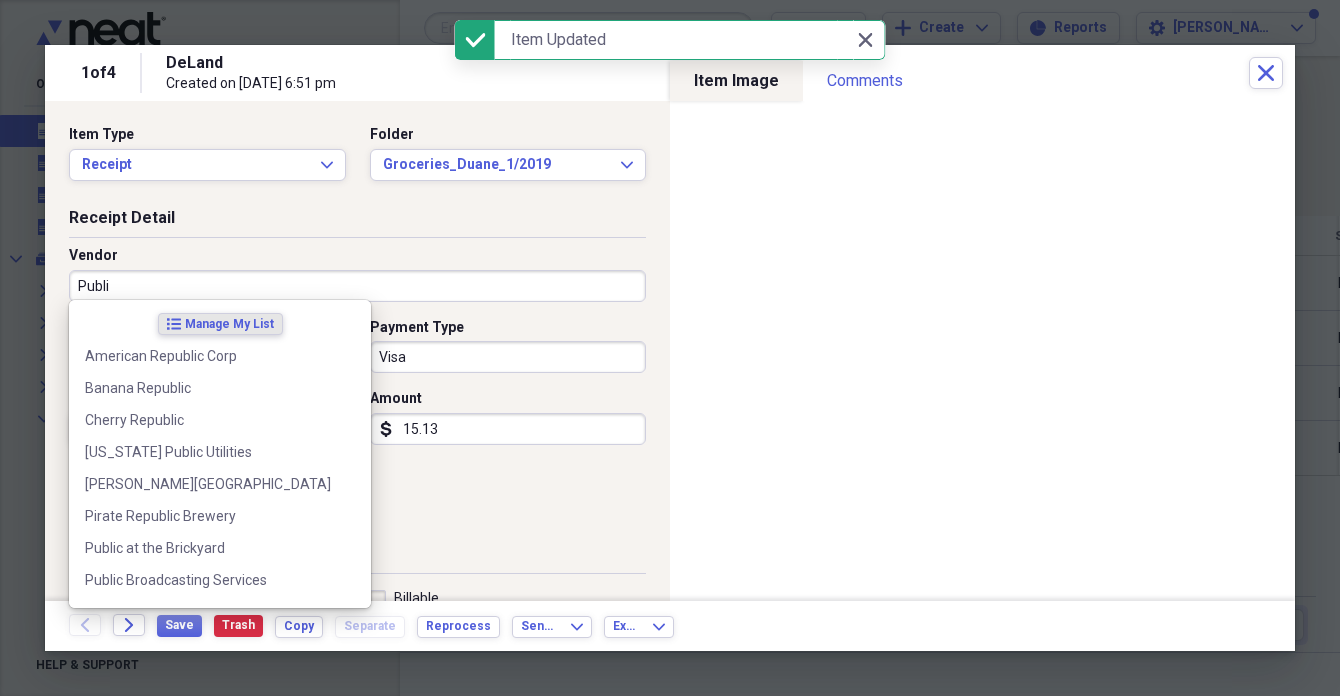 type on "Publix" 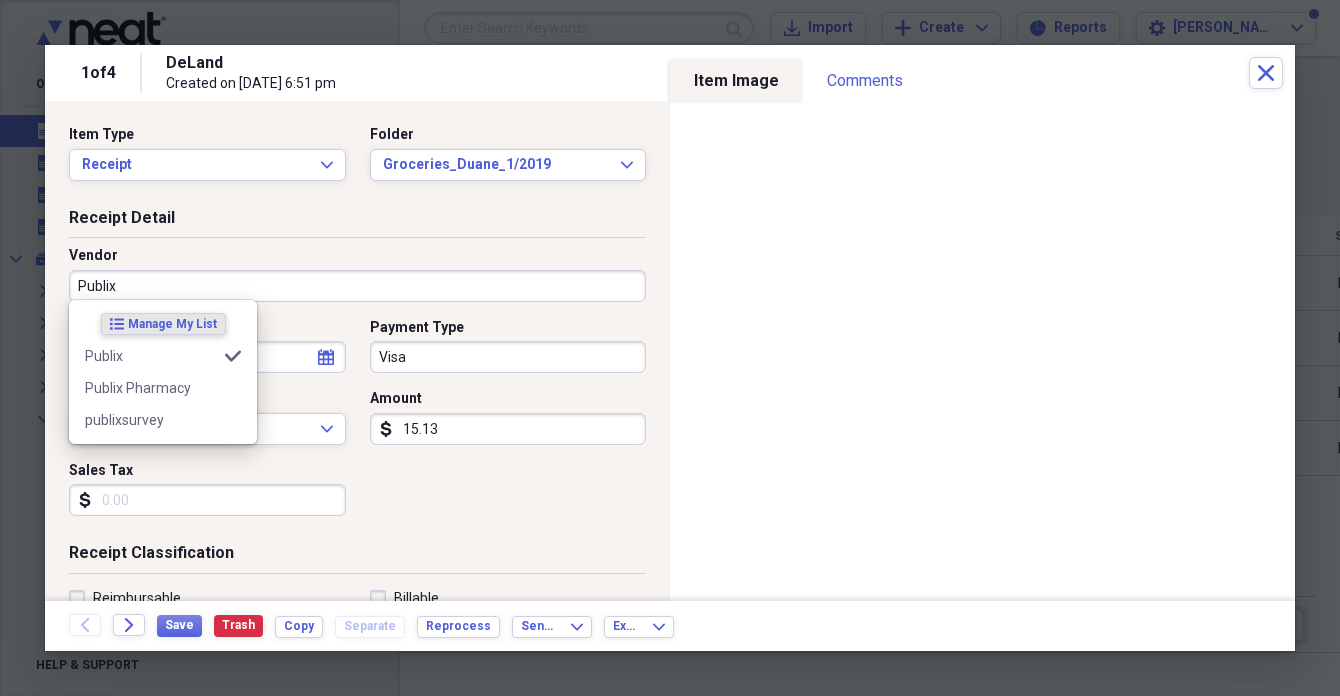 type on "Groceries" 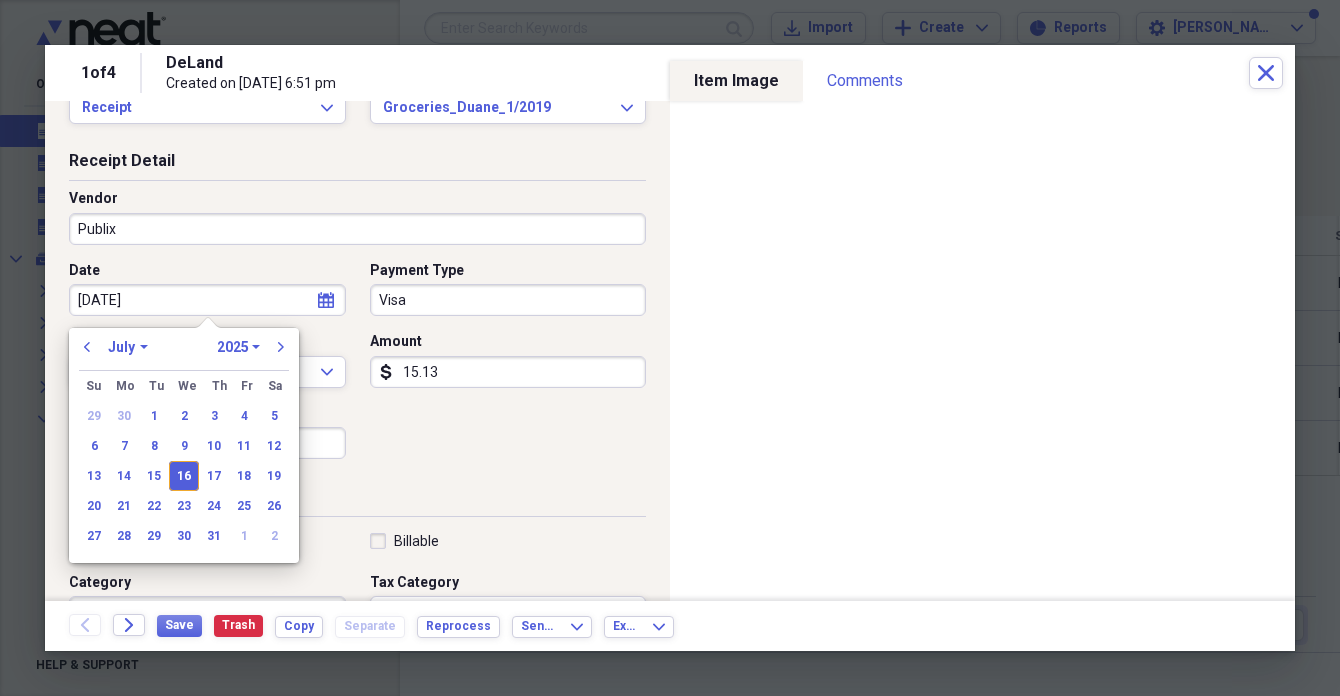scroll, scrollTop: 59, scrollLeft: 0, axis: vertical 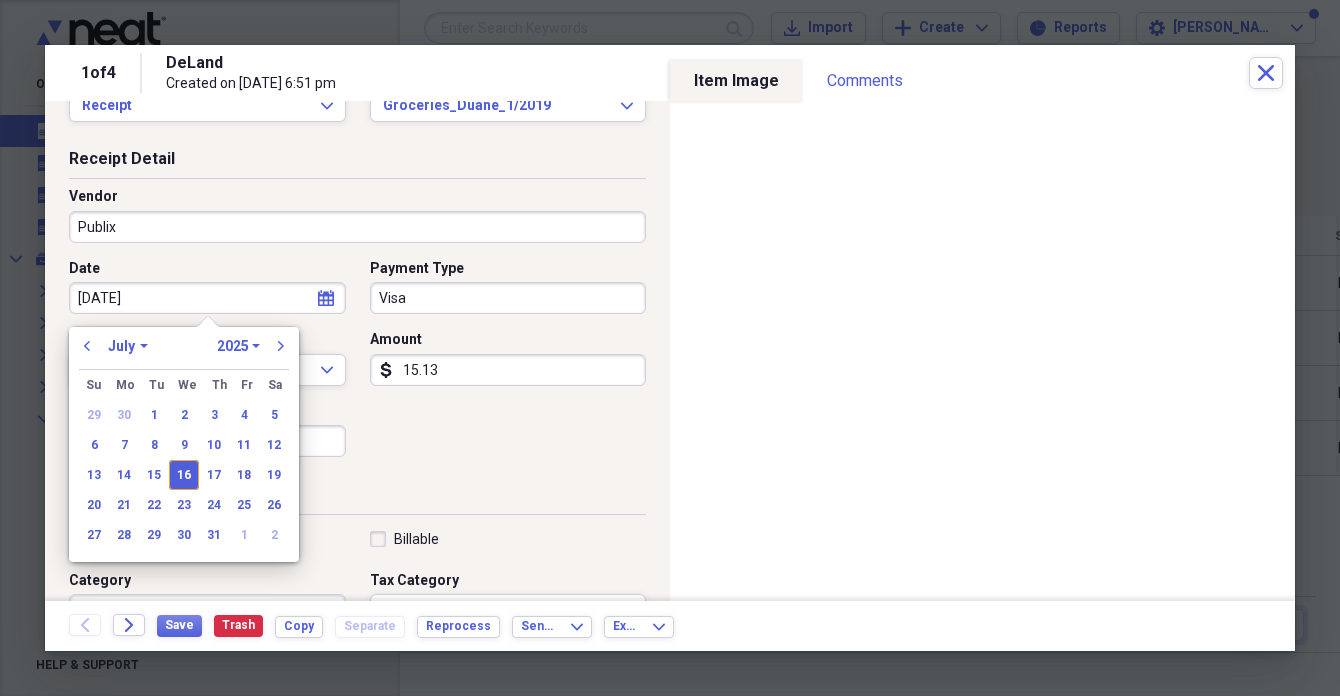 drag, startPoint x: 389, startPoint y: 407, endPoint x: 369, endPoint y: 420, distance: 23.853722 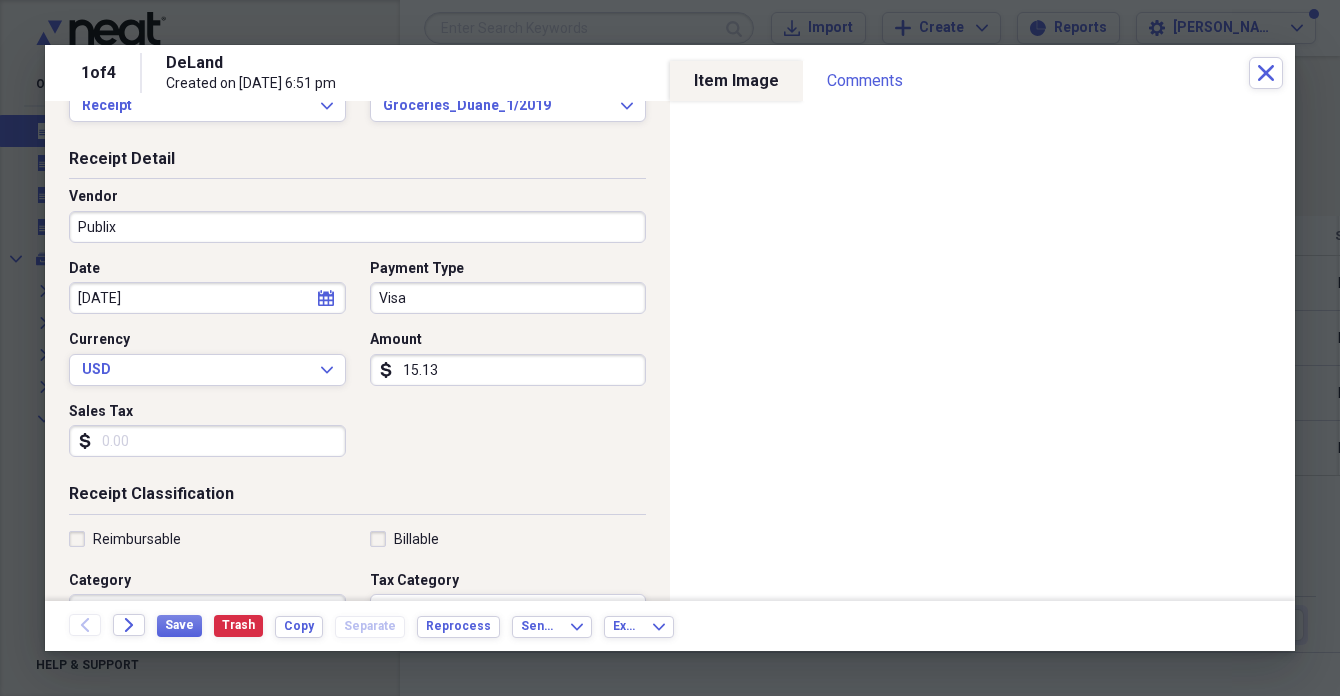 click on "Sales Tax" at bounding box center [207, 441] 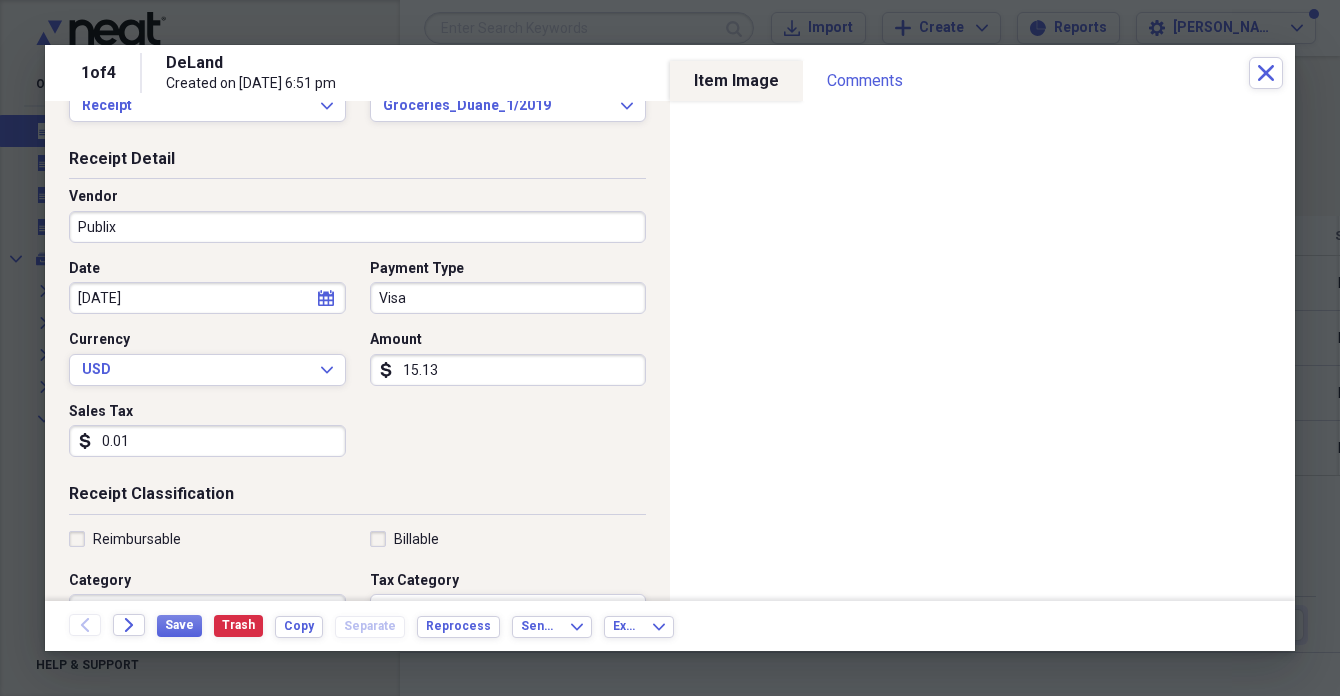 type on "0.17" 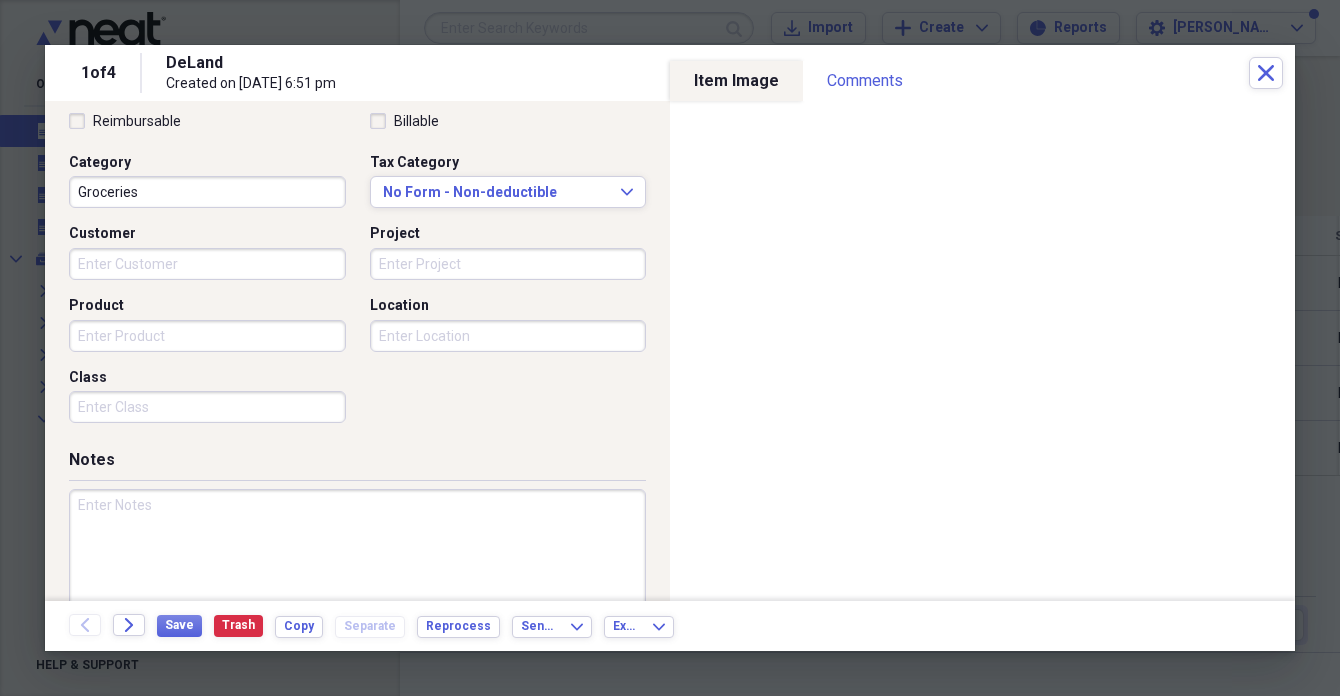 scroll, scrollTop: 514, scrollLeft: 0, axis: vertical 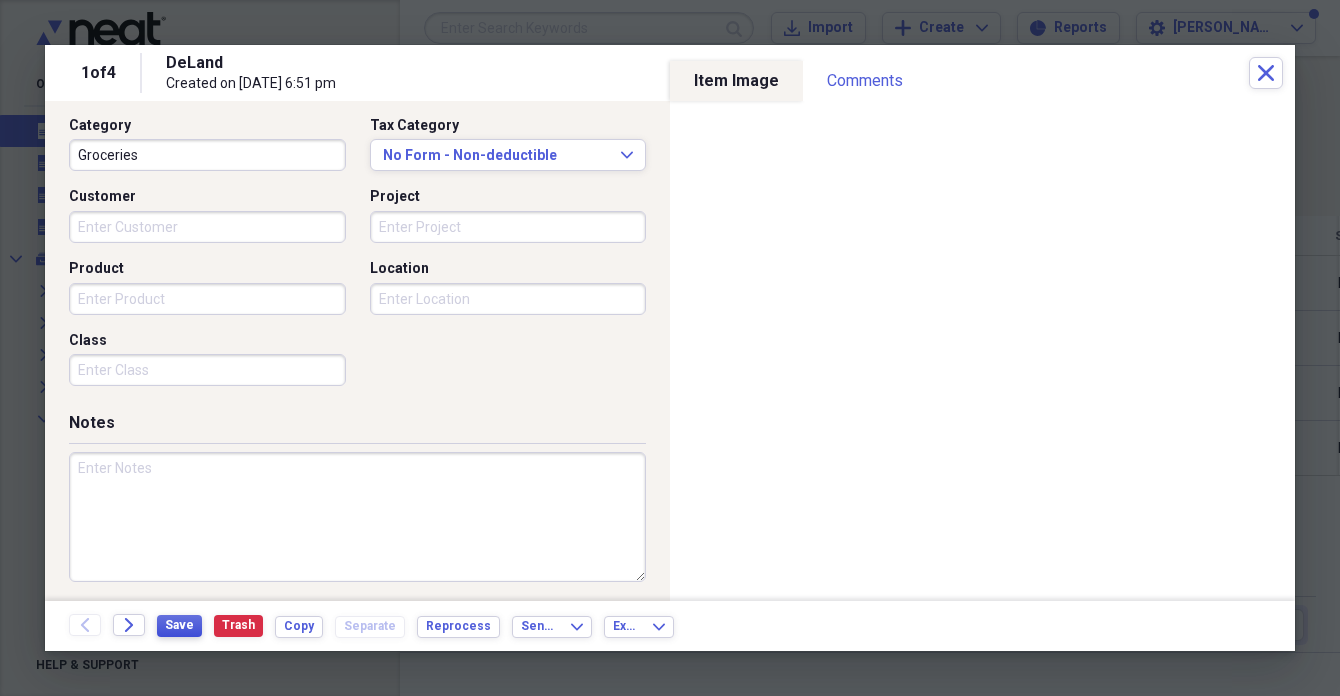 click on "Save" at bounding box center [179, 625] 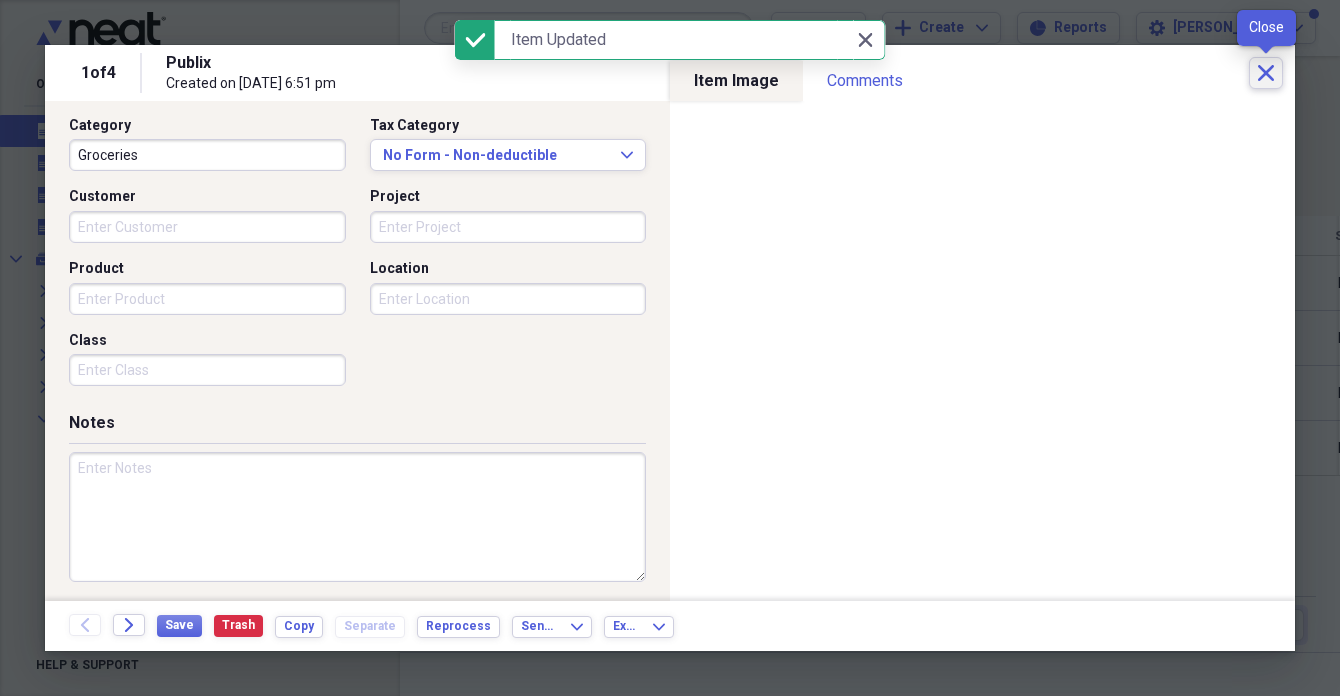 click on "Close" 